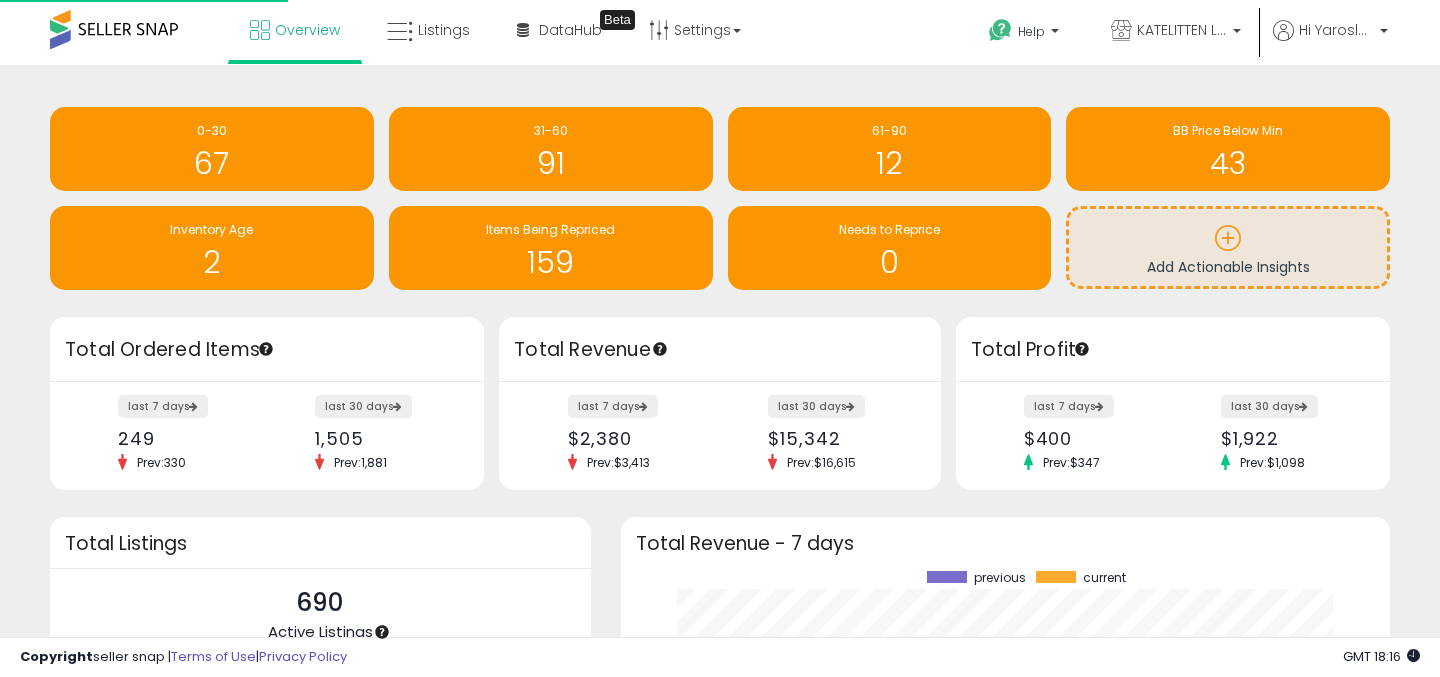 scroll, scrollTop: 0, scrollLeft: 0, axis: both 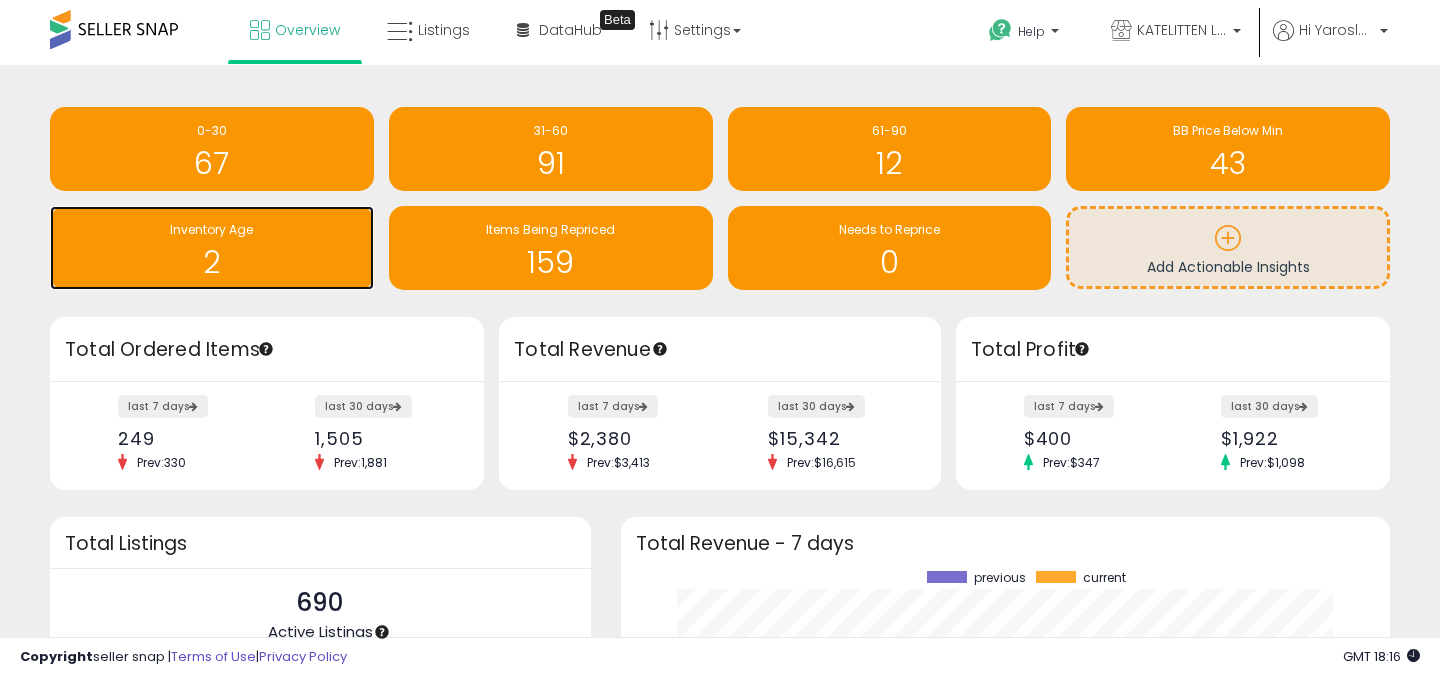 click on "2" at bounding box center (212, 262) 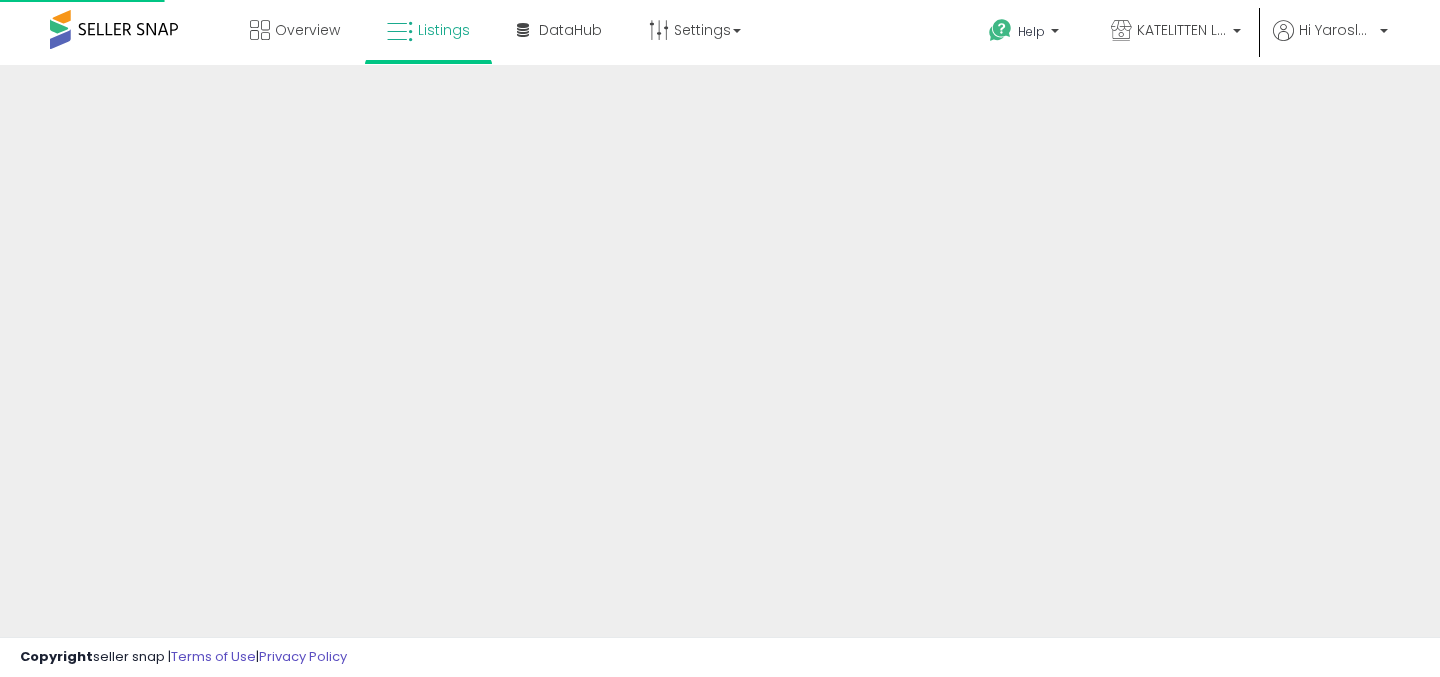 scroll, scrollTop: 0, scrollLeft: 0, axis: both 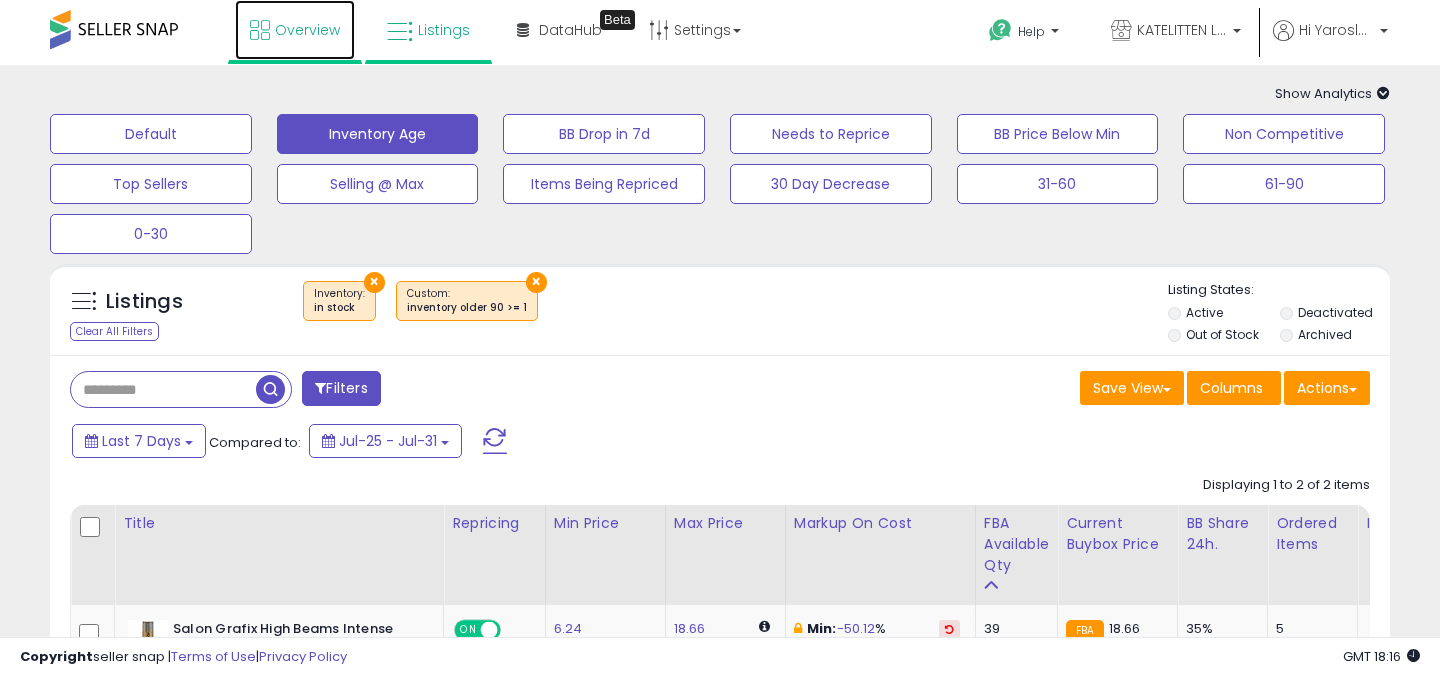 click on "Overview" at bounding box center [295, 30] 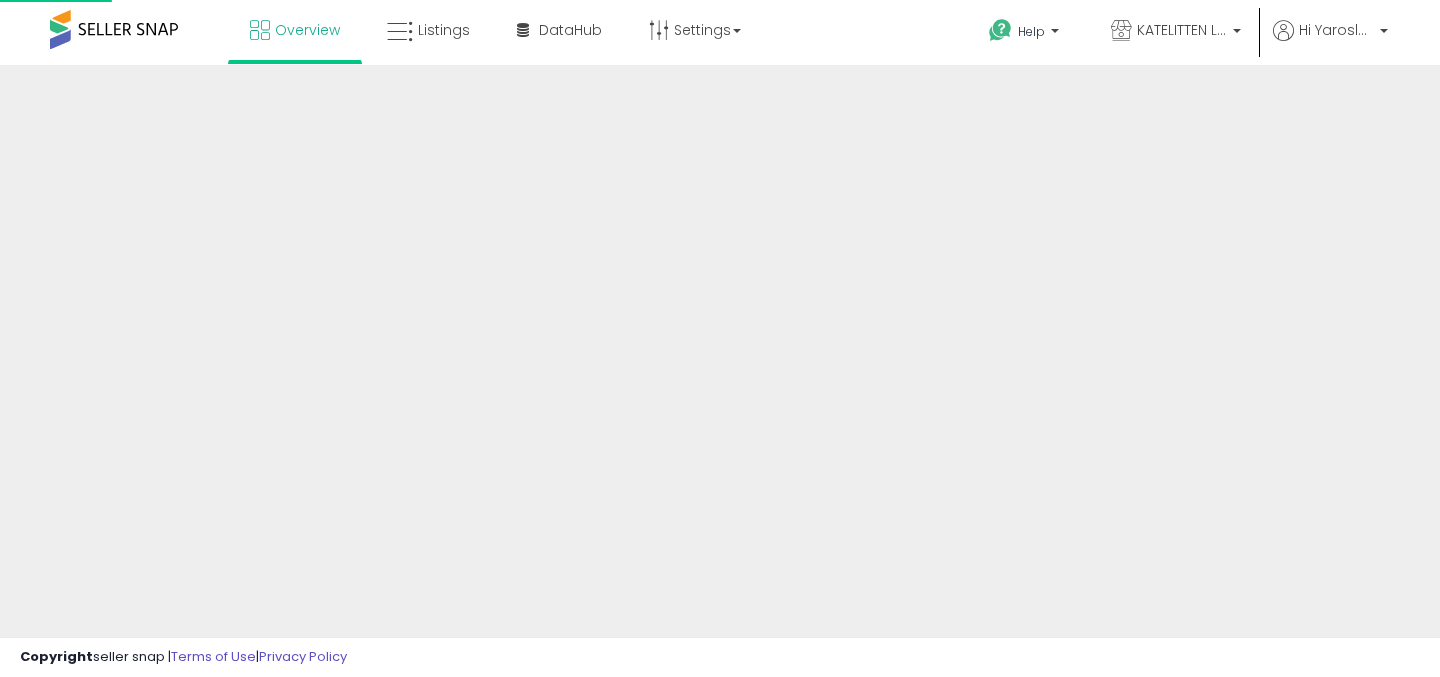 scroll, scrollTop: 0, scrollLeft: 0, axis: both 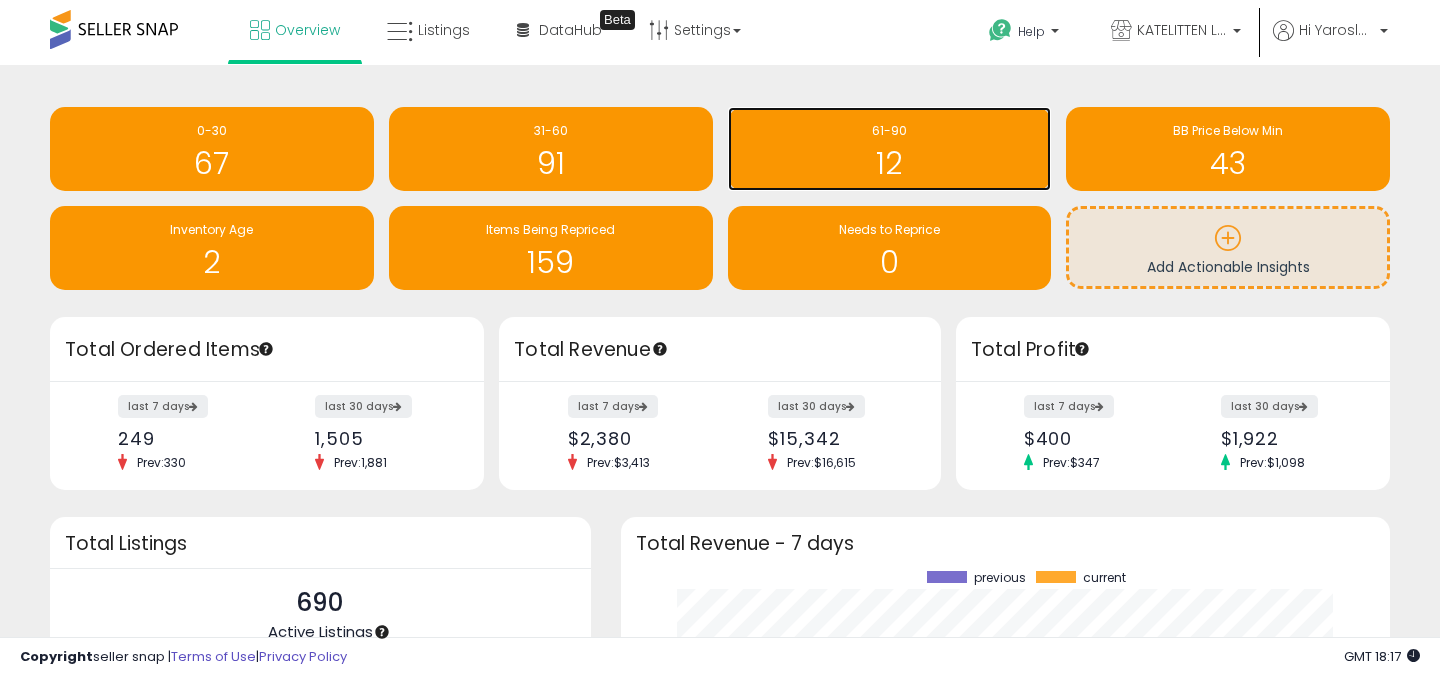 click on "12" at bounding box center [890, 163] 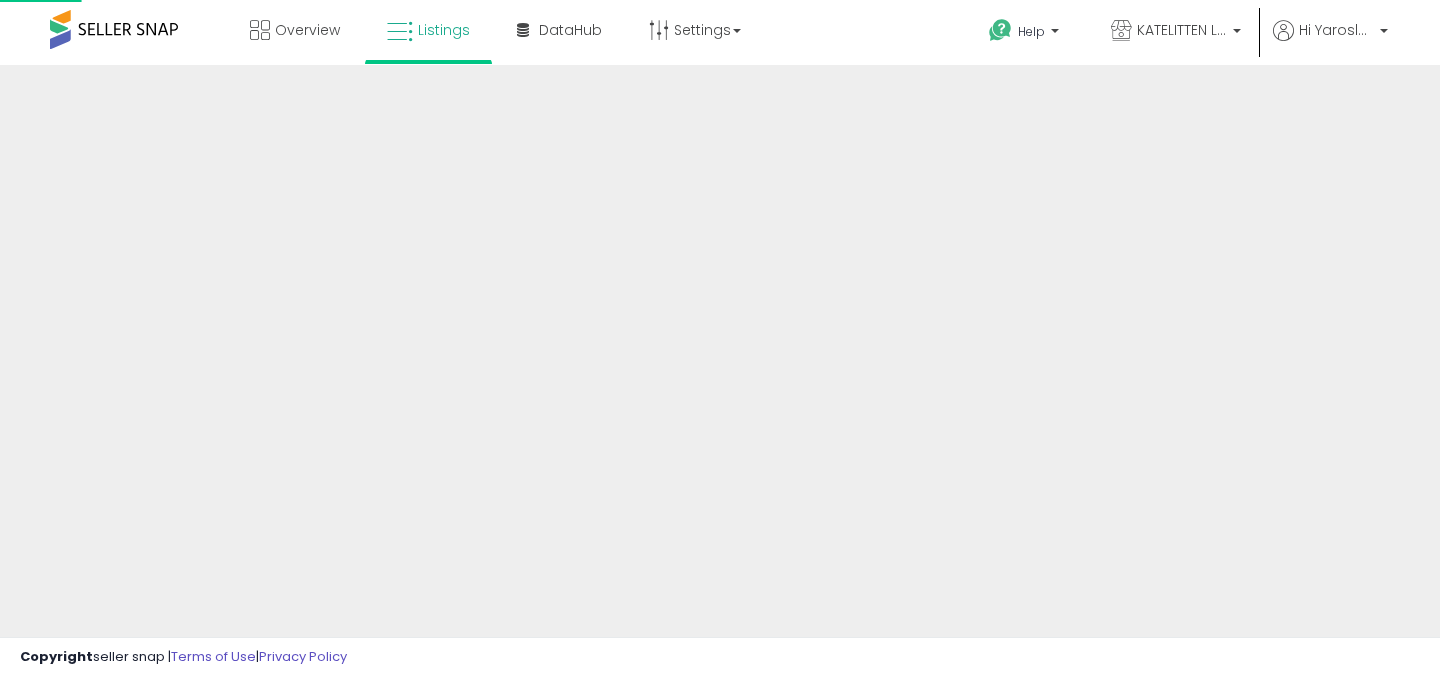 scroll, scrollTop: 0, scrollLeft: 0, axis: both 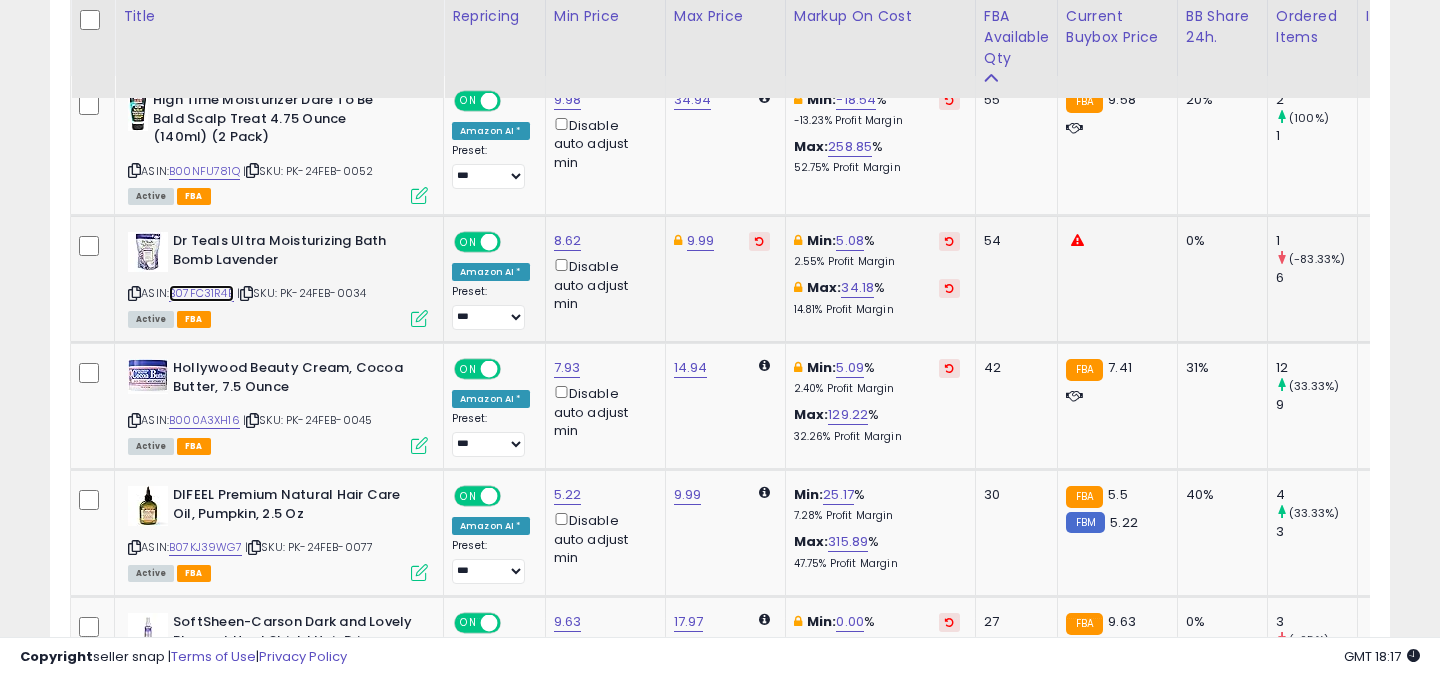 click on "B07FC31R4B" at bounding box center (201, 293) 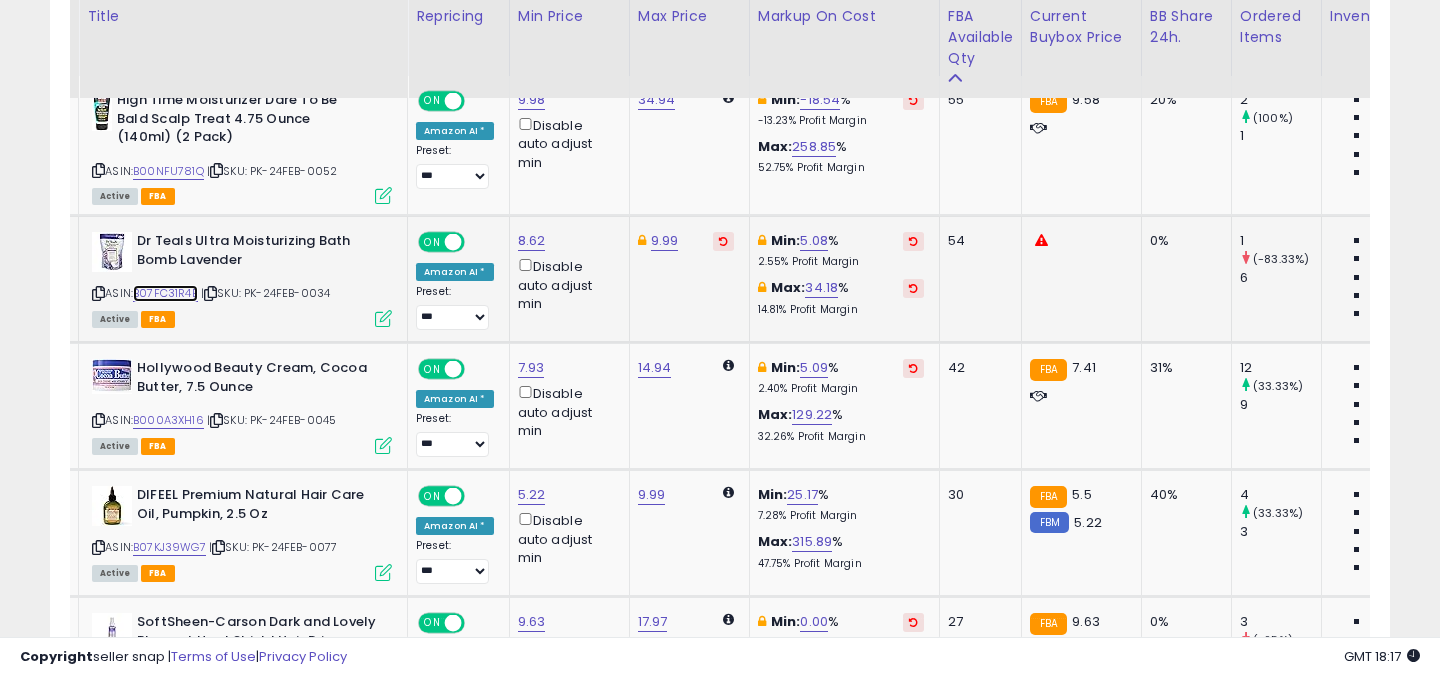 scroll, scrollTop: 0, scrollLeft: 0, axis: both 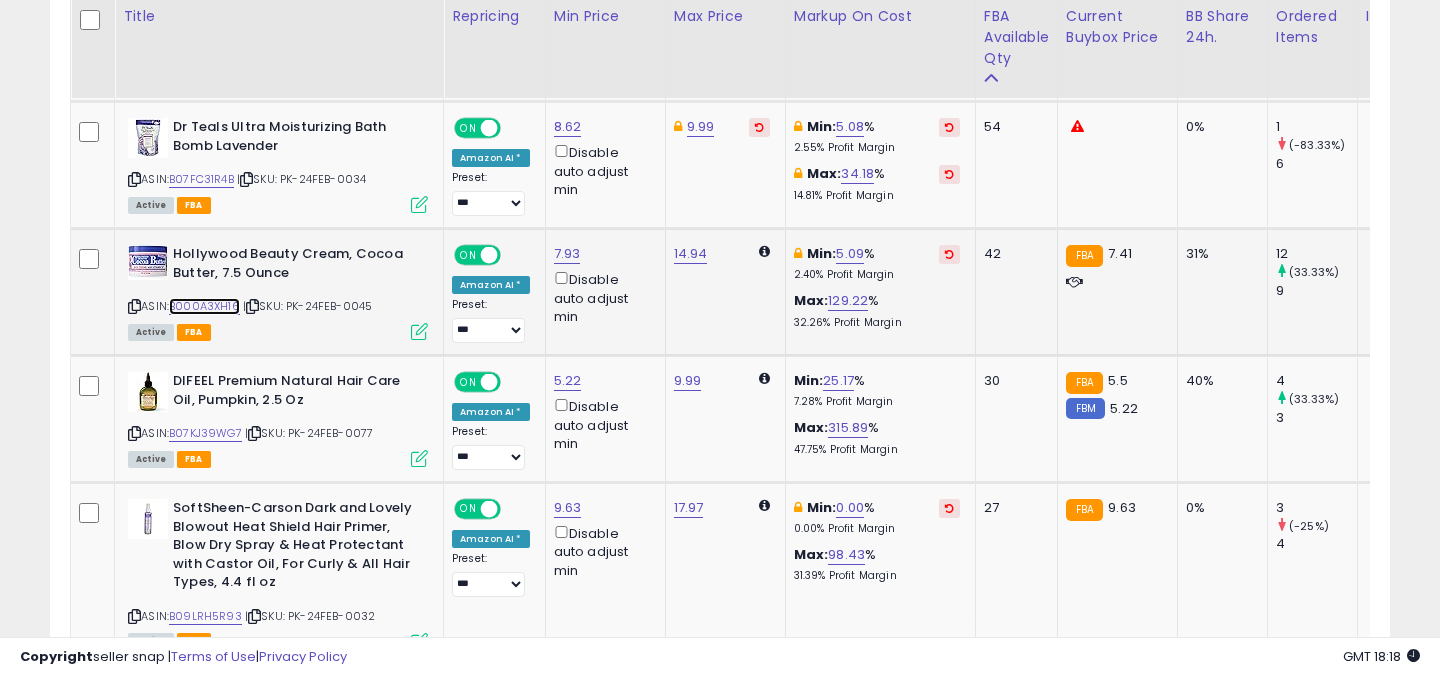 click on "B000A3XH16" at bounding box center (204, 306) 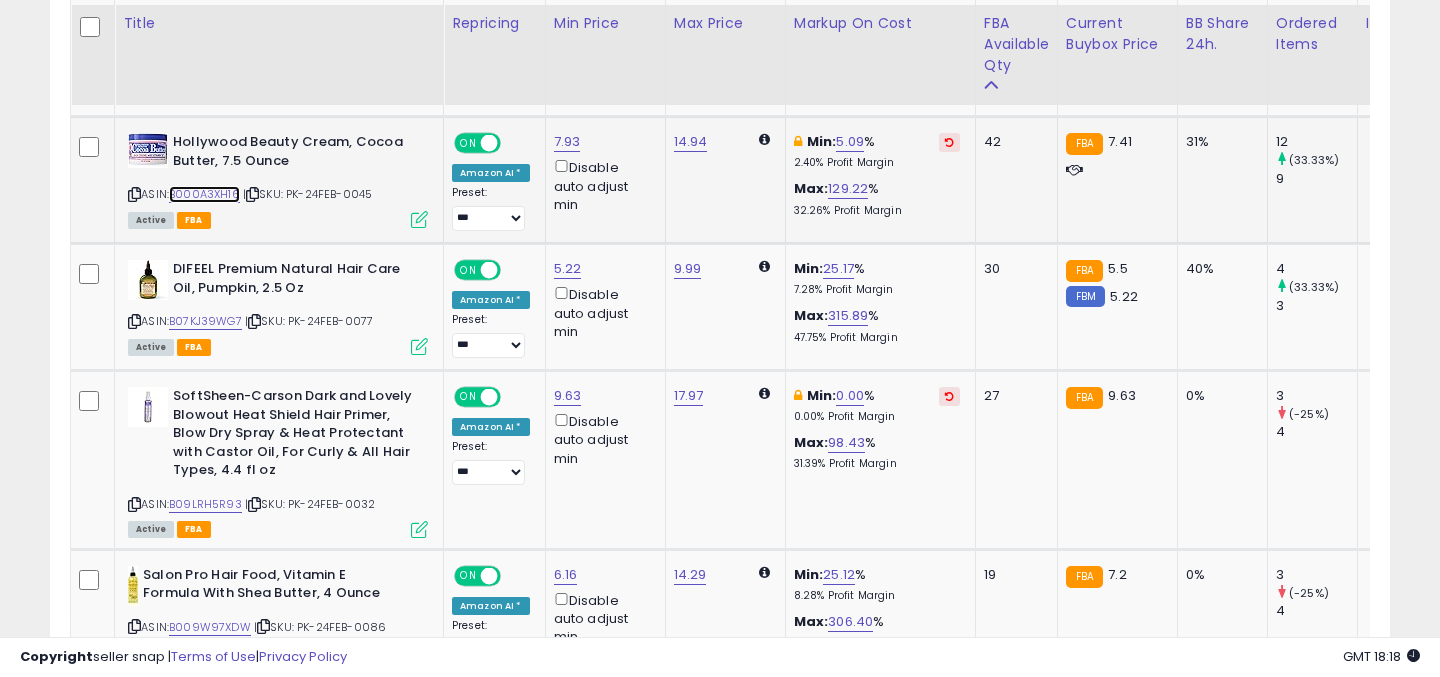 scroll, scrollTop: 763, scrollLeft: 0, axis: vertical 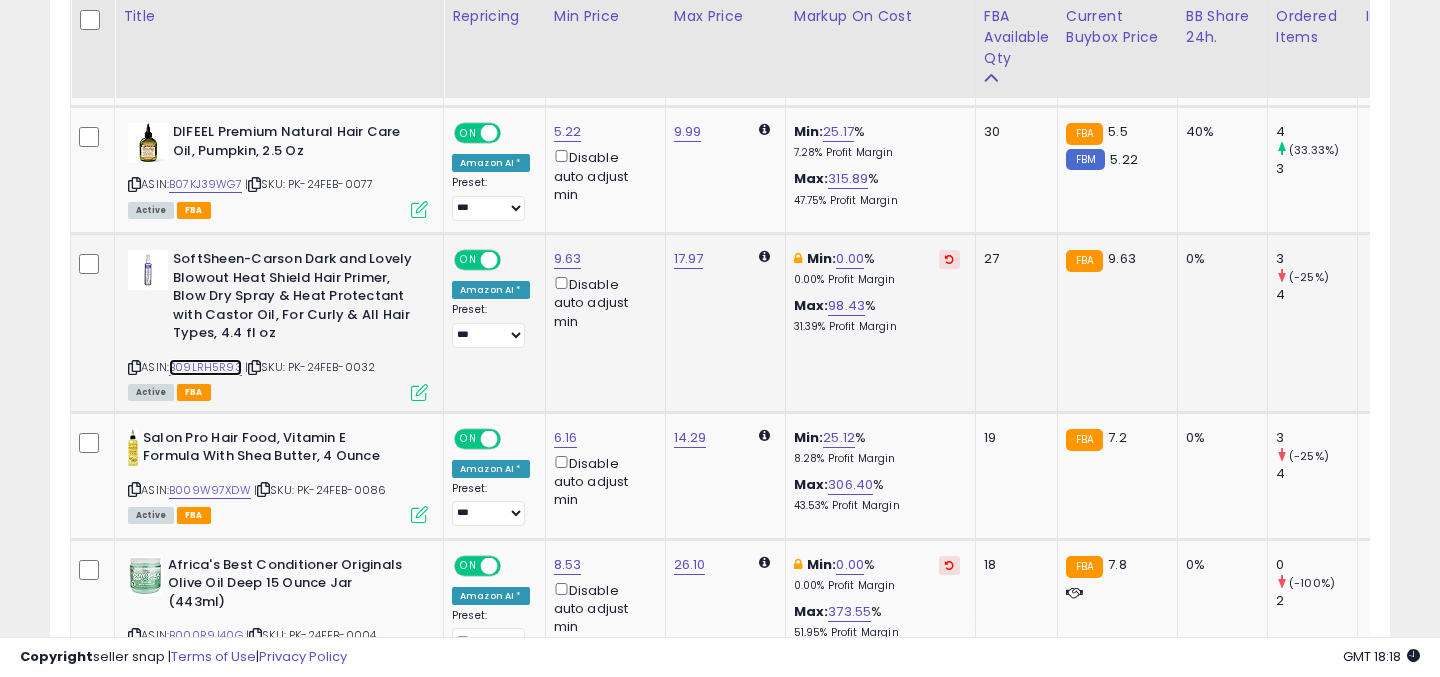 click on "B09LRH5R93" at bounding box center [205, 367] 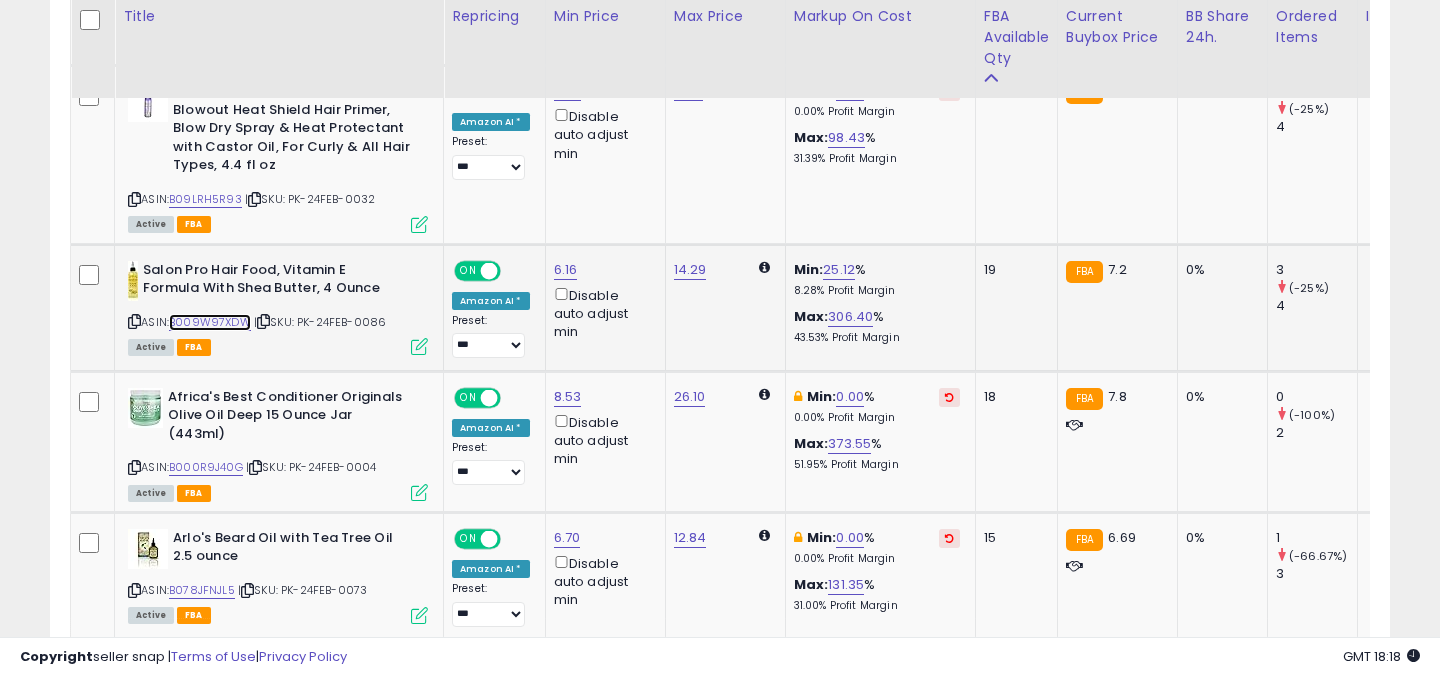 click on "B009W97XDW" at bounding box center [210, 322] 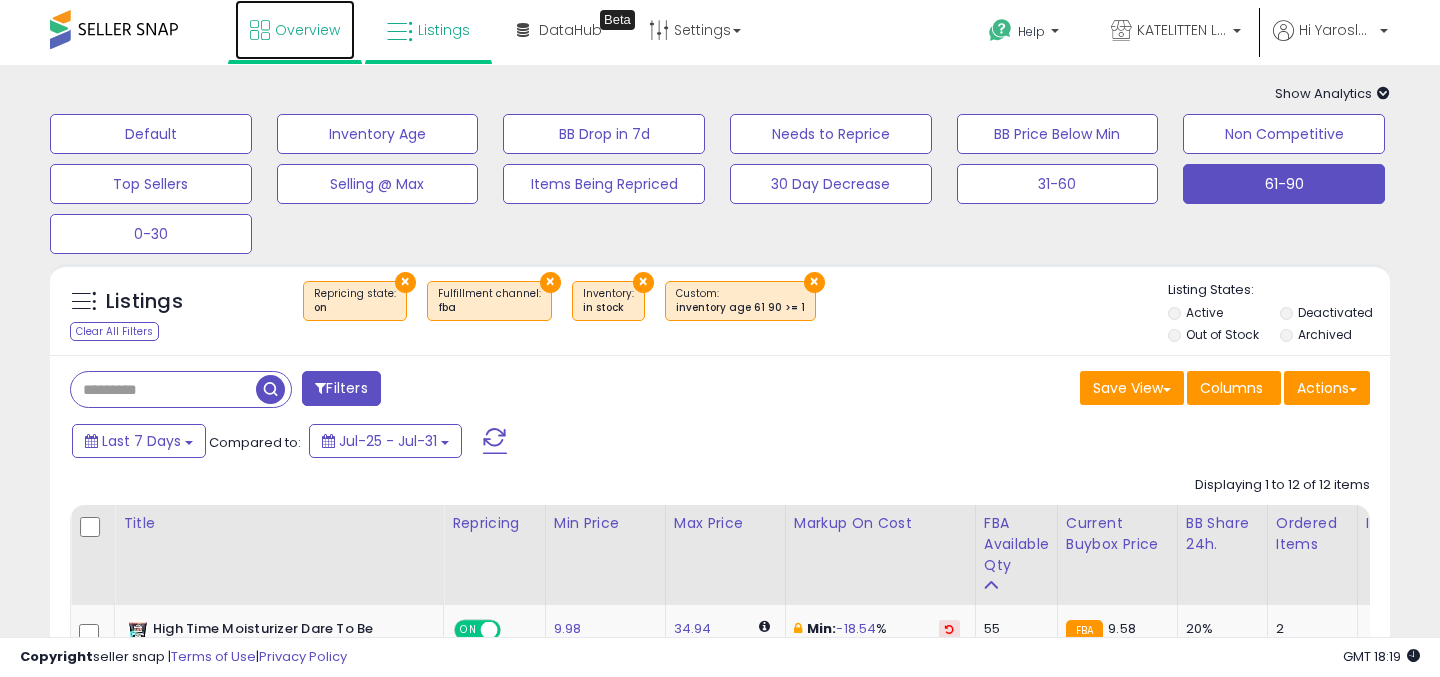 click on "Overview" at bounding box center (307, 30) 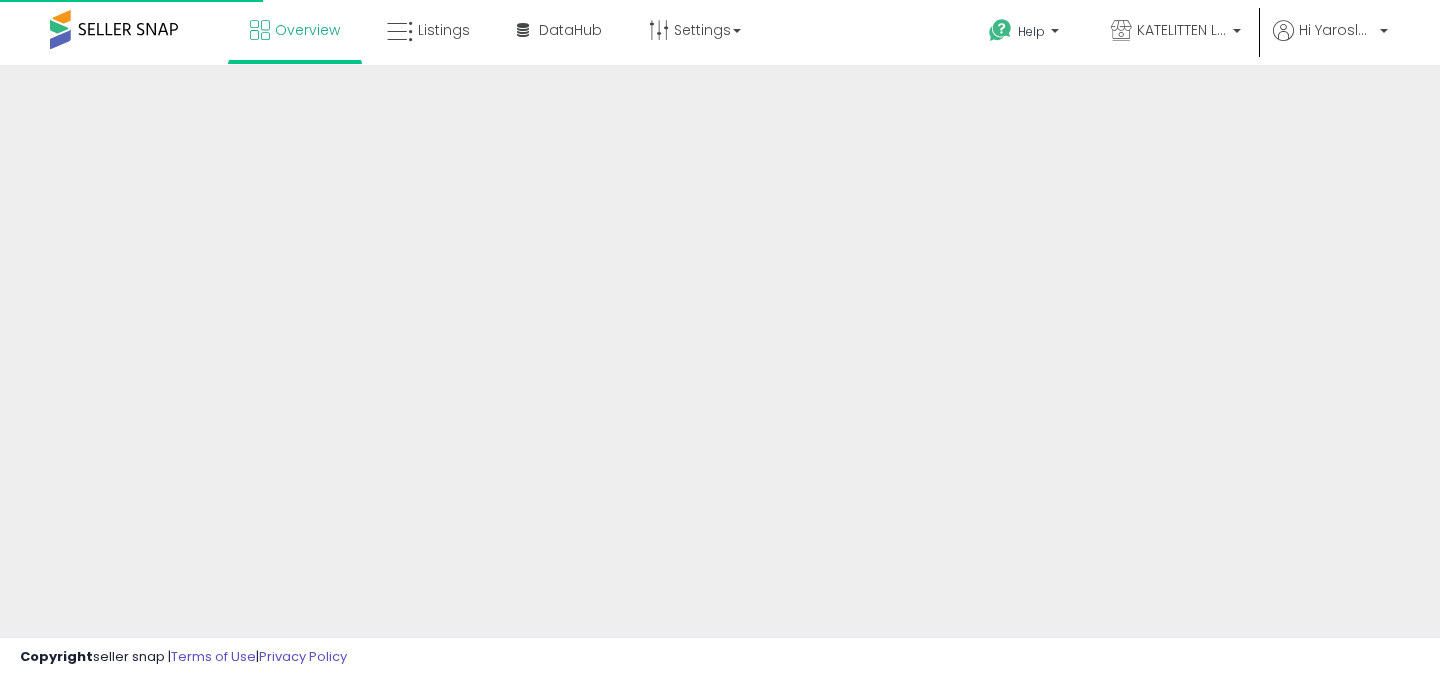 scroll, scrollTop: 0, scrollLeft: 0, axis: both 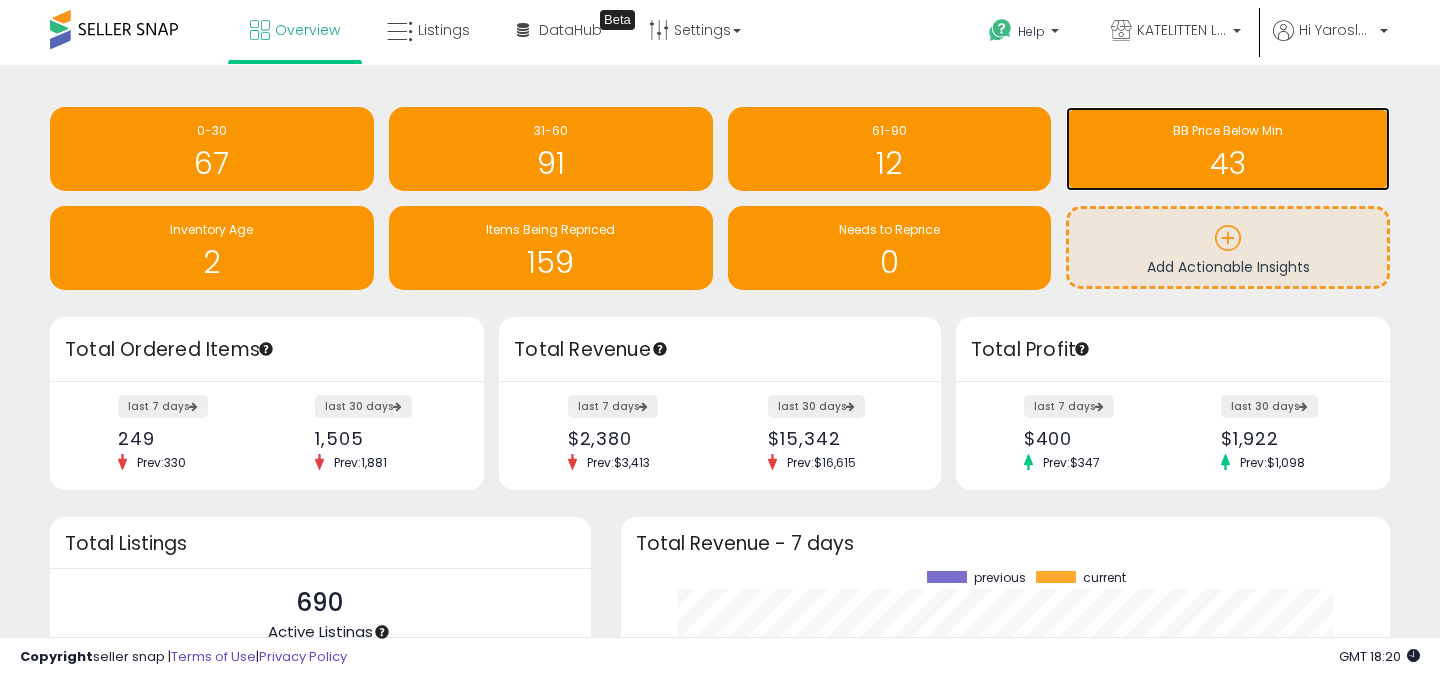 click on "43" at bounding box center (1228, 163) 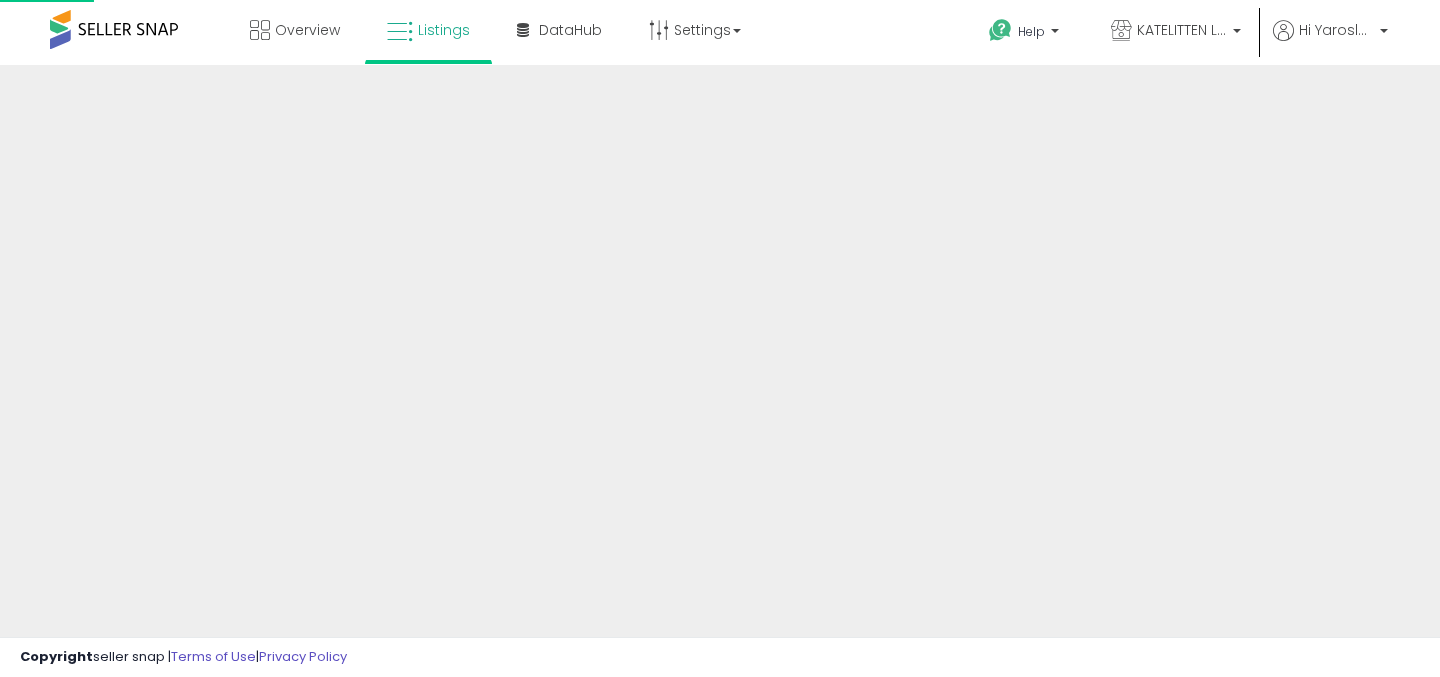 scroll, scrollTop: 0, scrollLeft: 0, axis: both 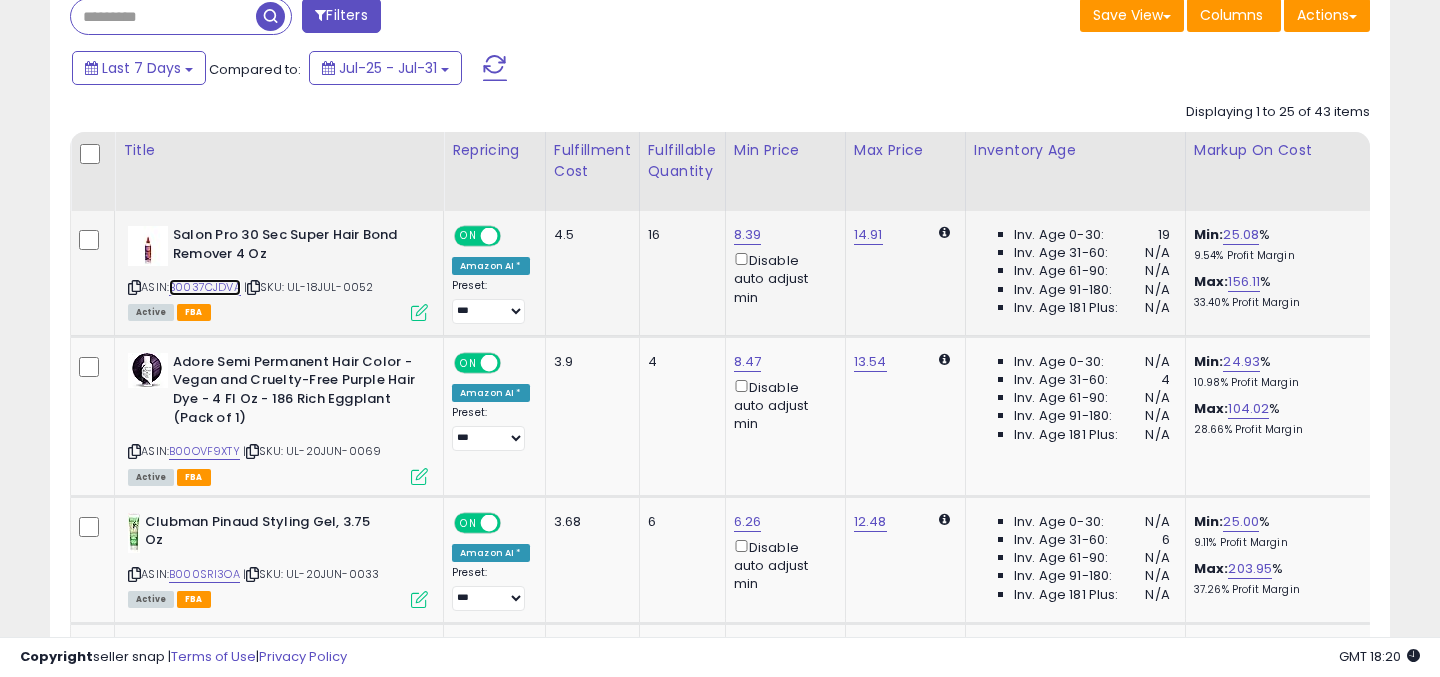 click on "B0037CJDVA" at bounding box center (205, 287) 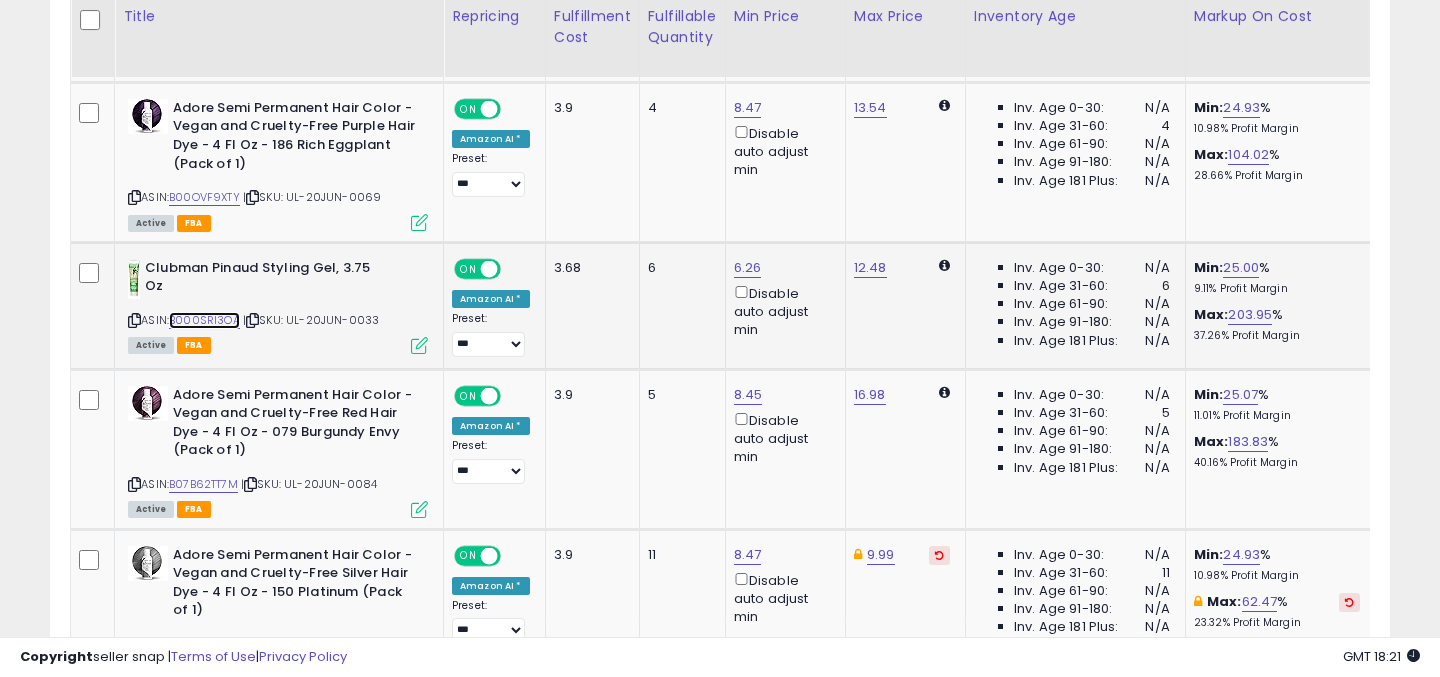 click on "B000SRI3OA" at bounding box center (204, 320) 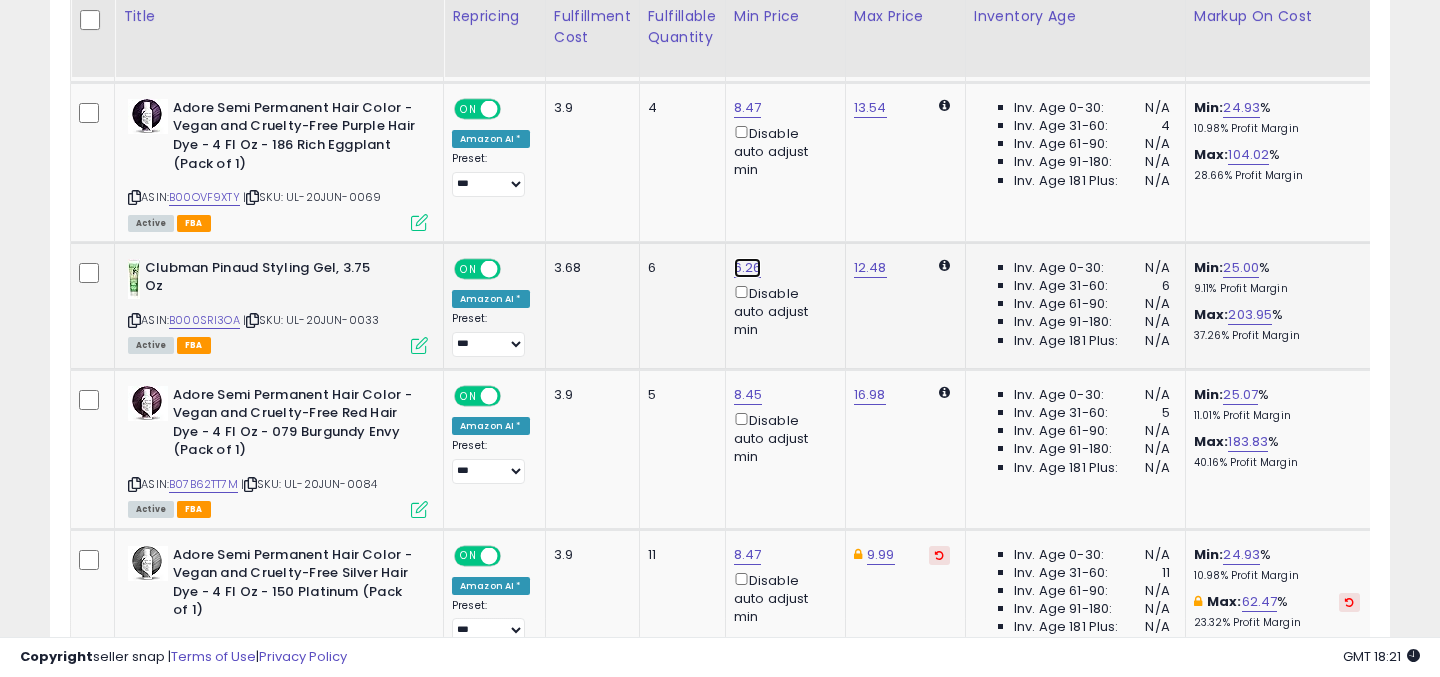 click on "6.26" at bounding box center [748, -19] 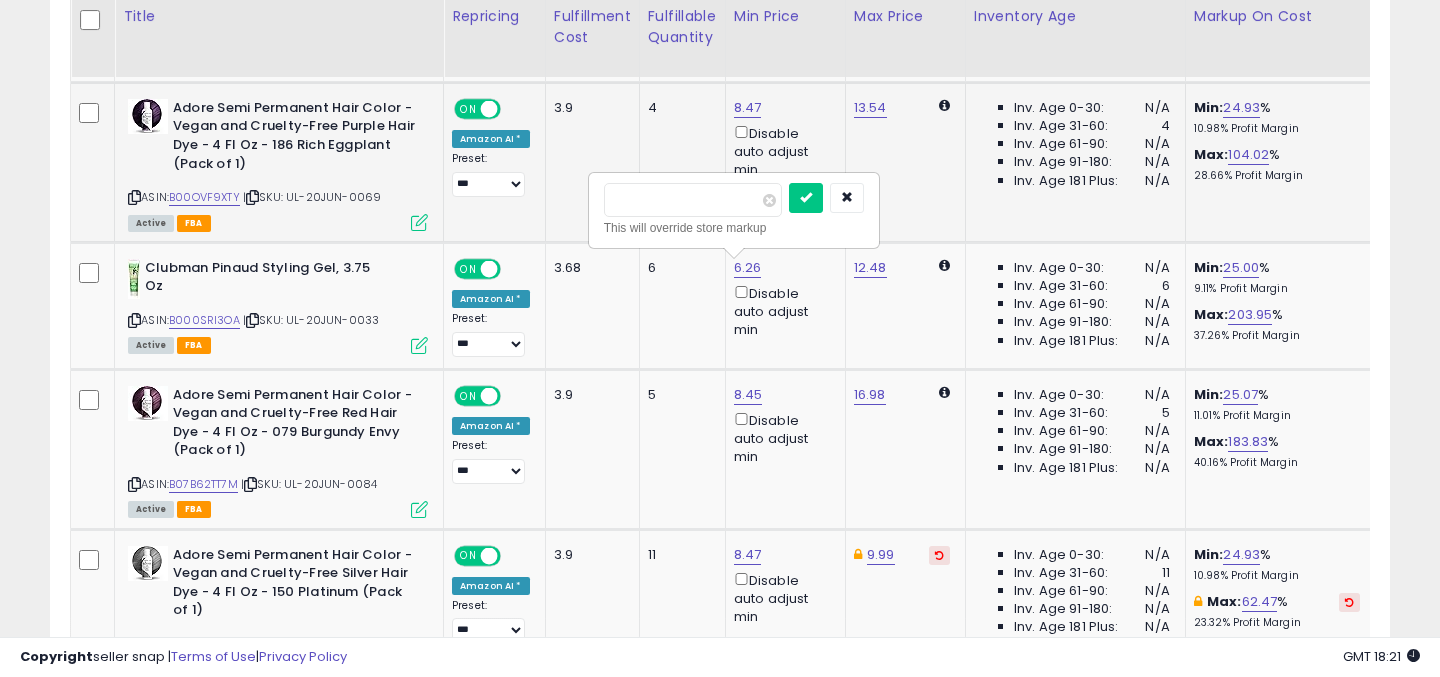 drag, startPoint x: 642, startPoint y: 206, endPoint x: 554, endPoint y: 201, distance: 88.14193 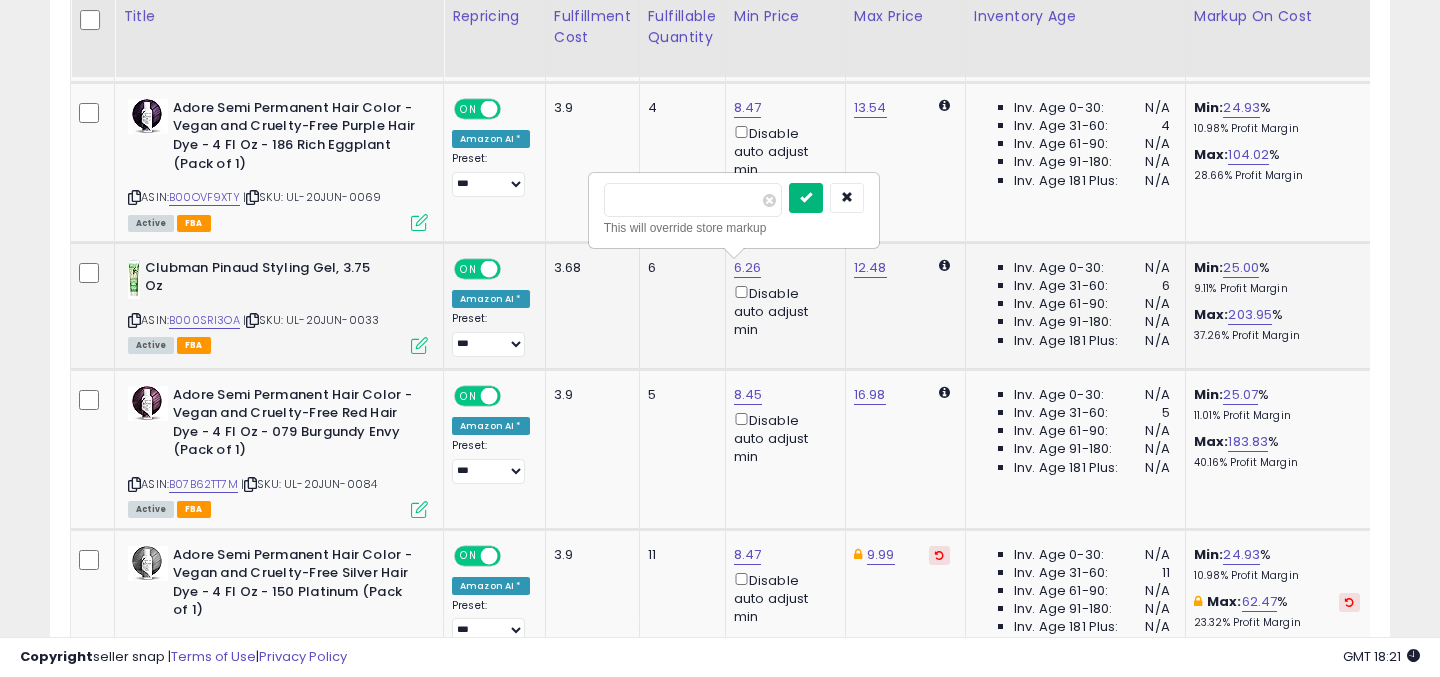 type on "****" 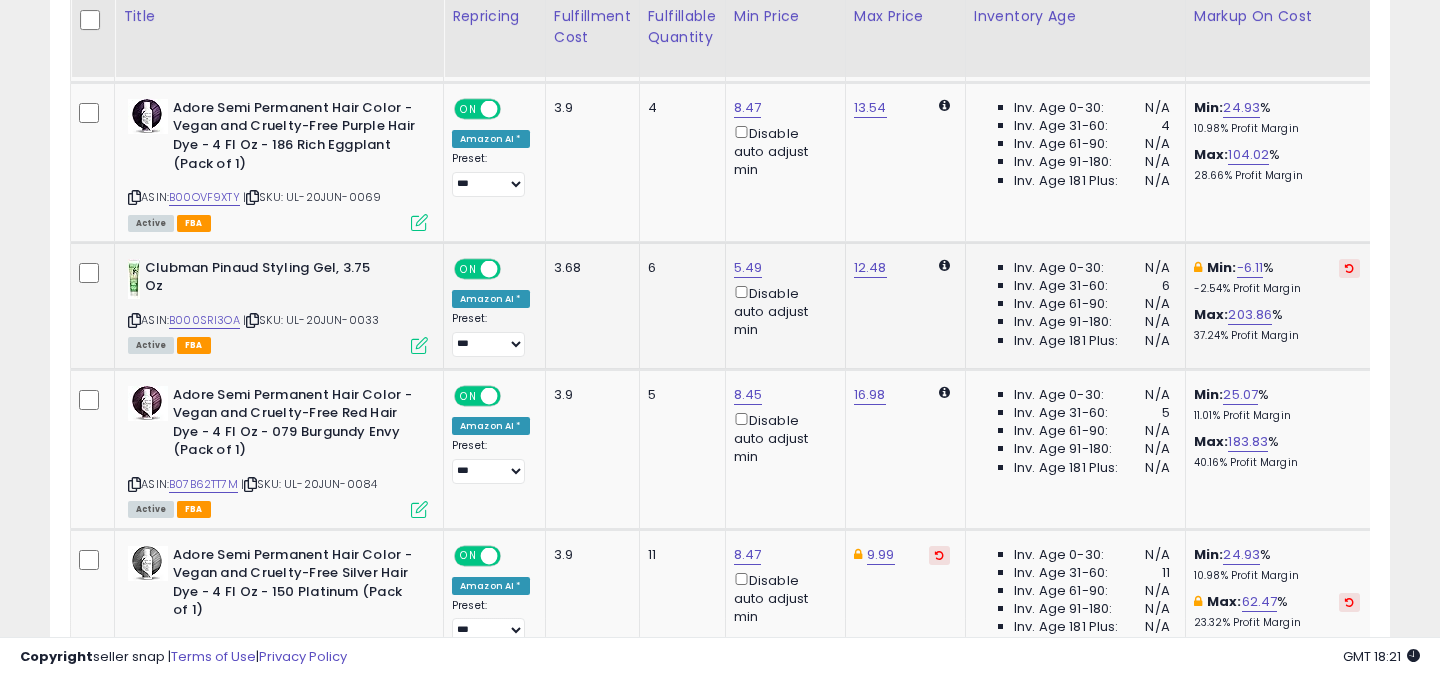 click at bounding box center (1349, 268) 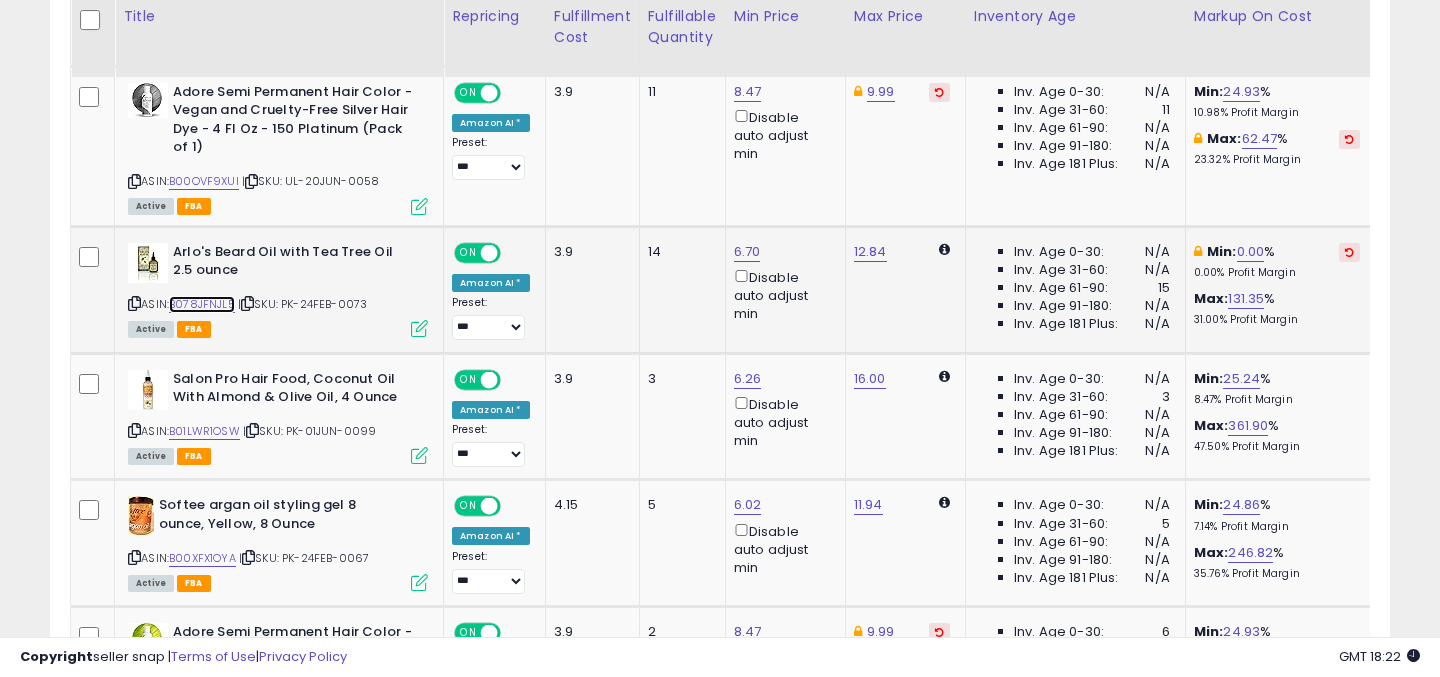click on "B078JFNJL5" at bounding box center (202, 304) 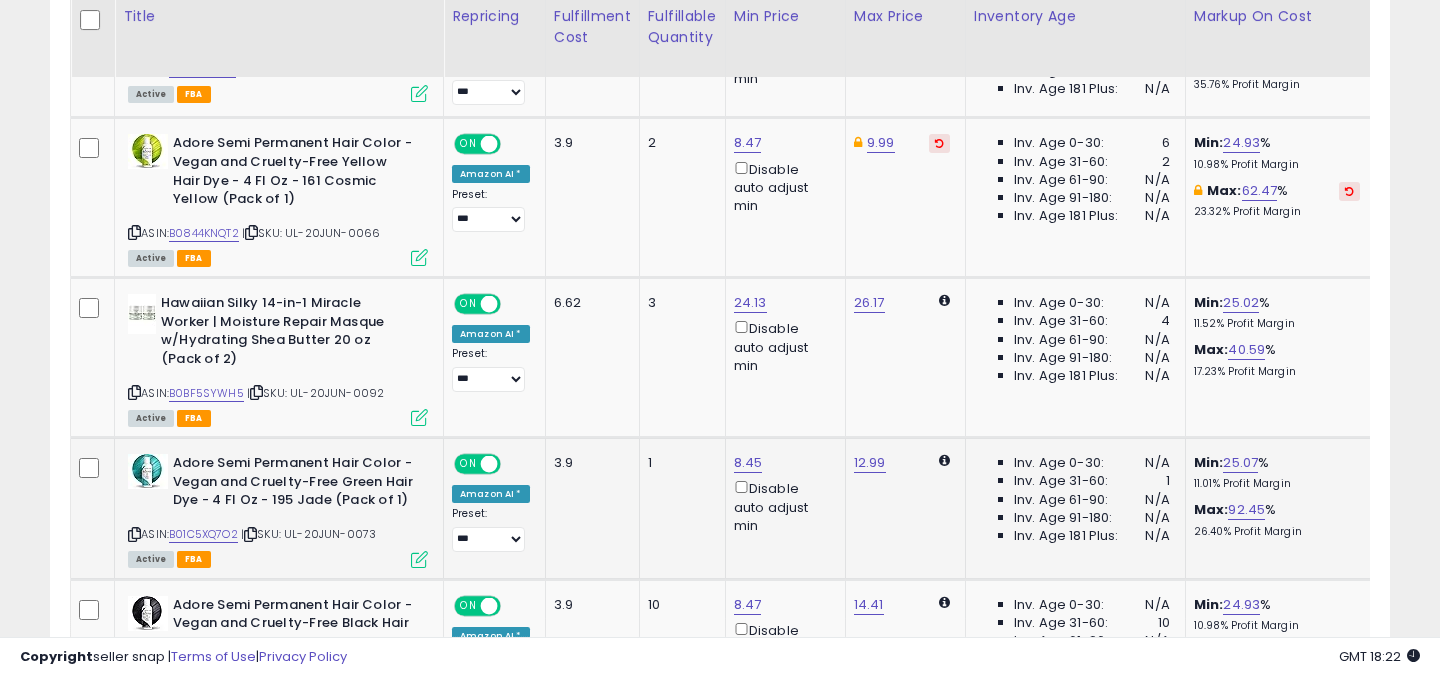 click on "Adore Semi Permanent Hair Color - Vegan and Cruelty-Free Green Hair Dye - 4 Fl Oz - 195 Jade (Pack of 1)" at bounding box center [294, 484] 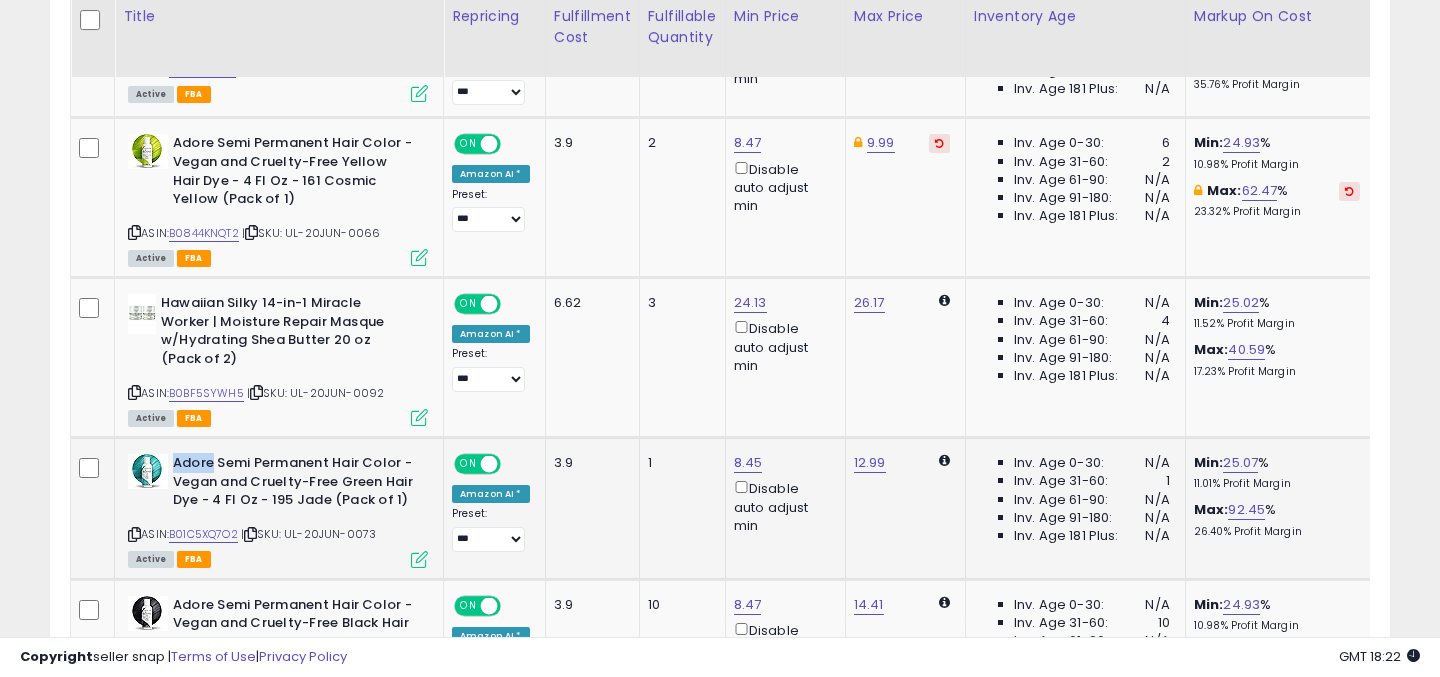 click on "Adore Semi Permanent Hair Color - Vegan and Cruelty-Free Green Hair Dye - 4 Fl Oz - 195 Jade (Pack of 1)" at bounding box center (294, 484) 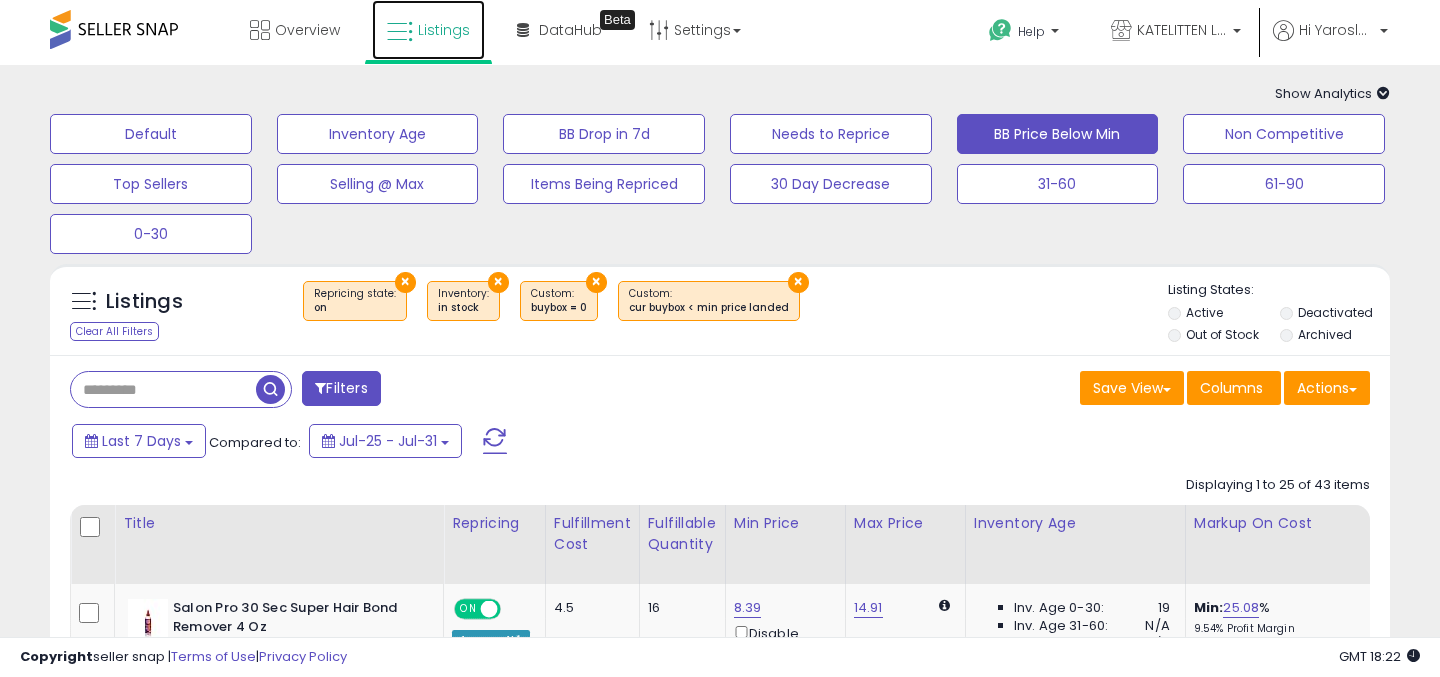 click on "Listings" at bounding box center (428, 30) 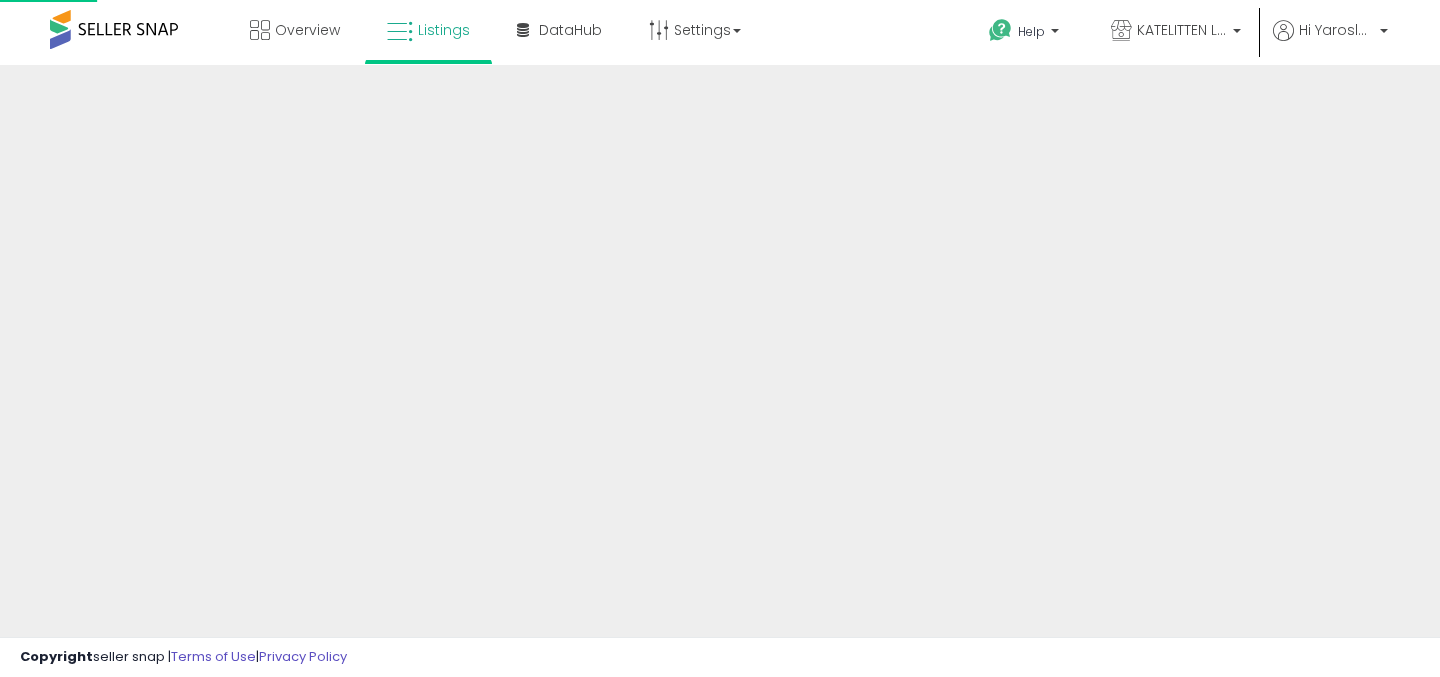 scroll, scrollTop: 0, scrollLeft: 0, axis: both 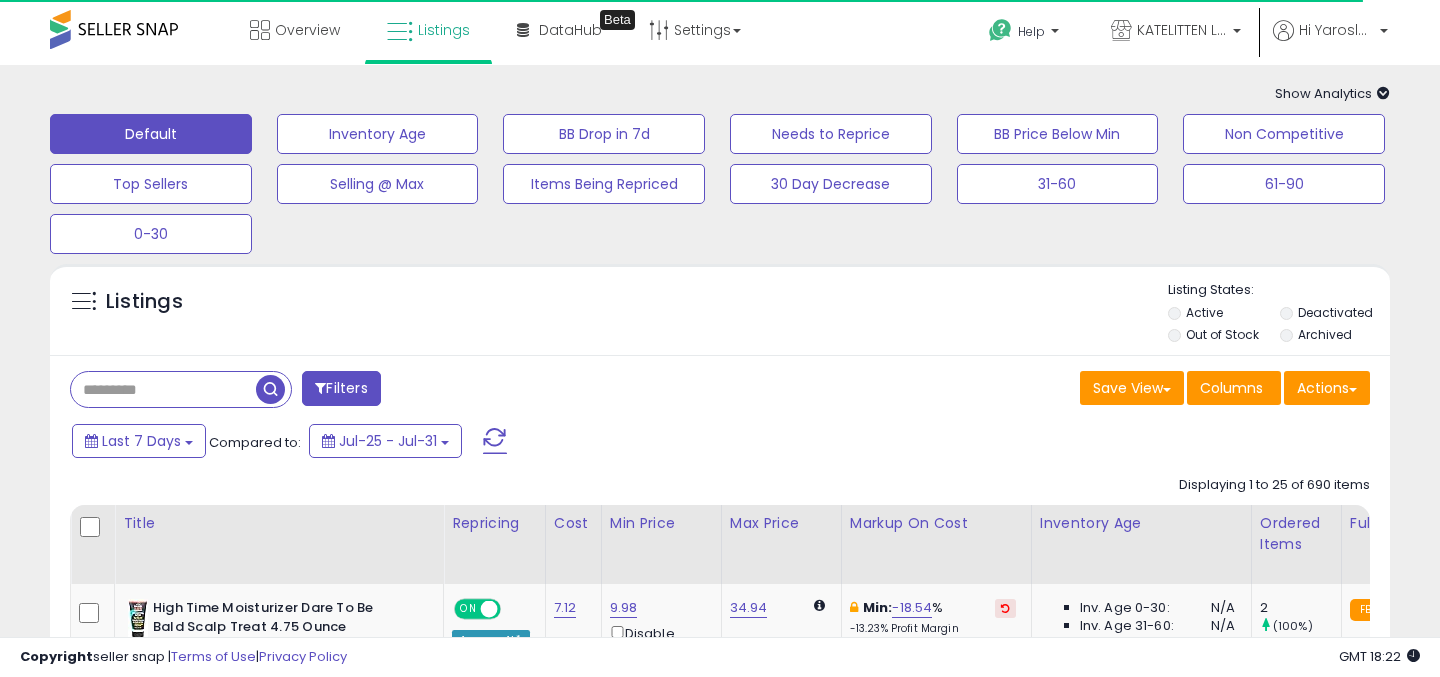 click at bounding box center [163, 389] 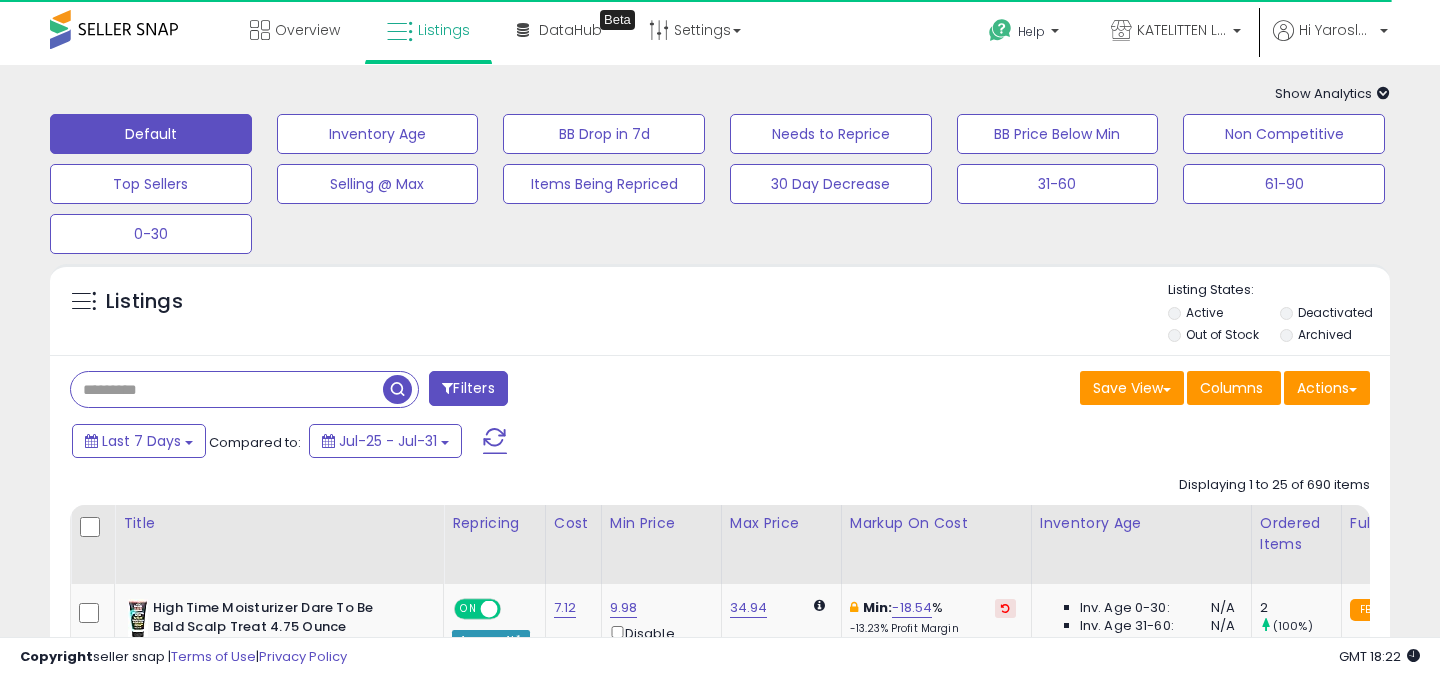 paste on "*****" 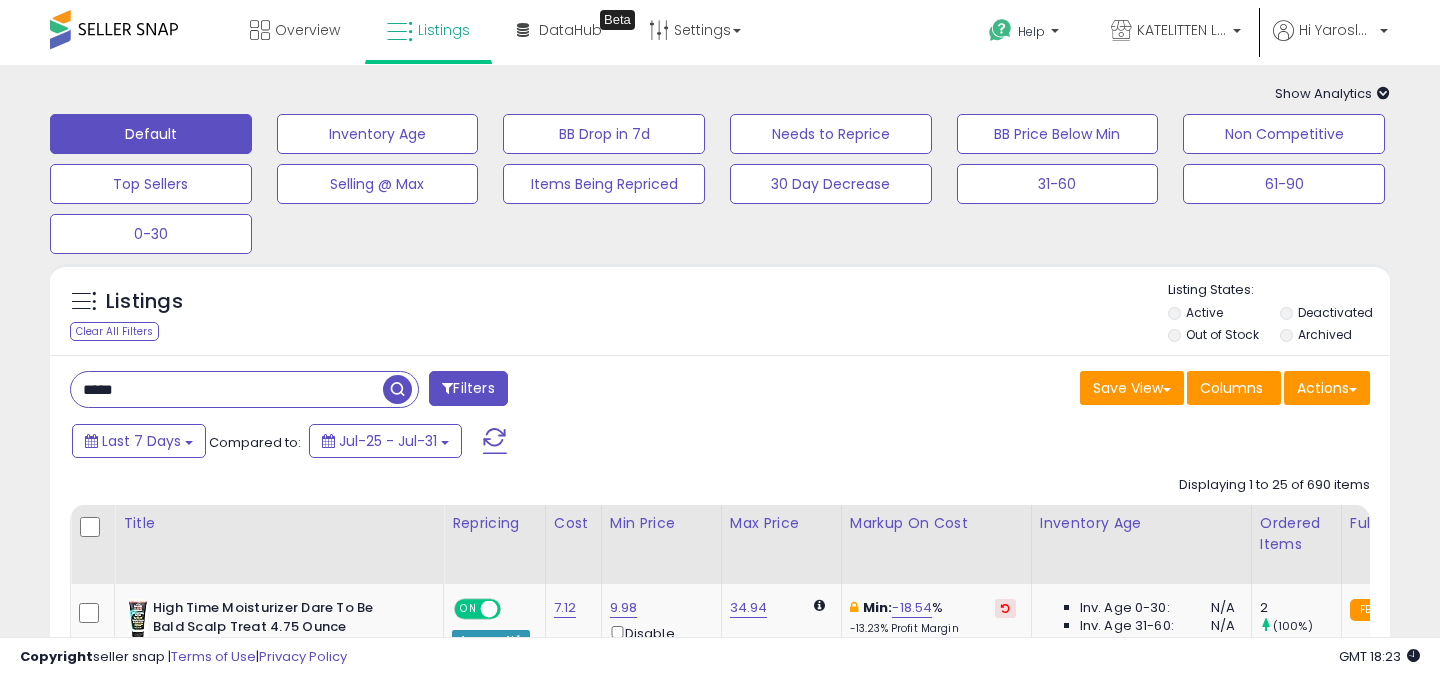 type on "*****" 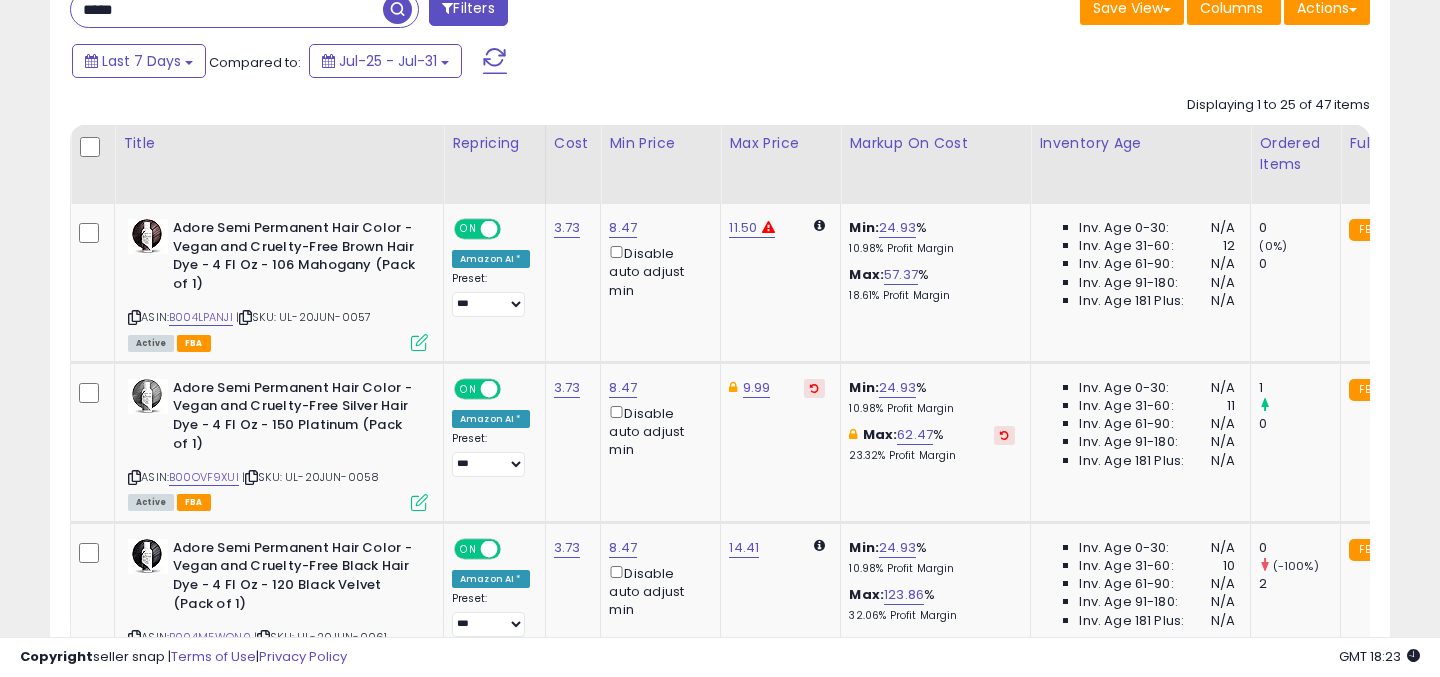 scroll, scrollTop: 384, scrollLeft: 0, axis: vertical 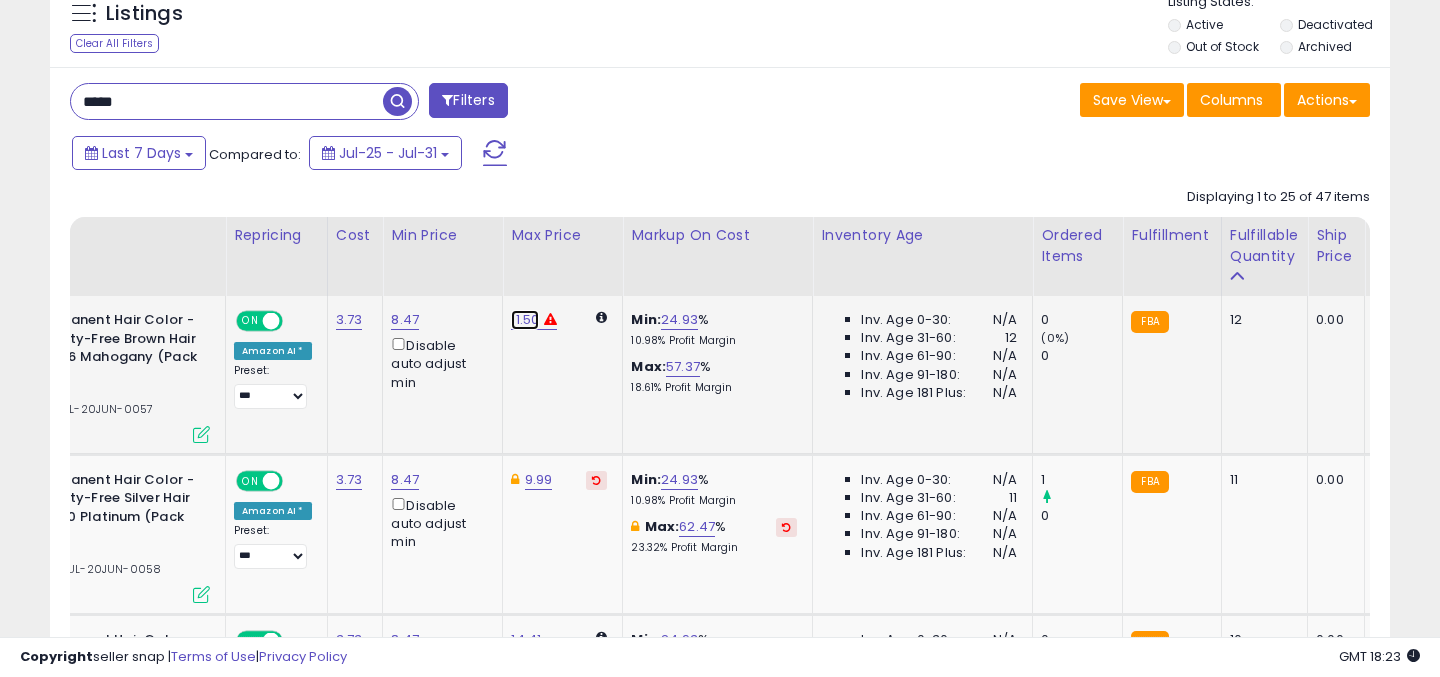 click on "11.50" at bounding box center (525, 320) 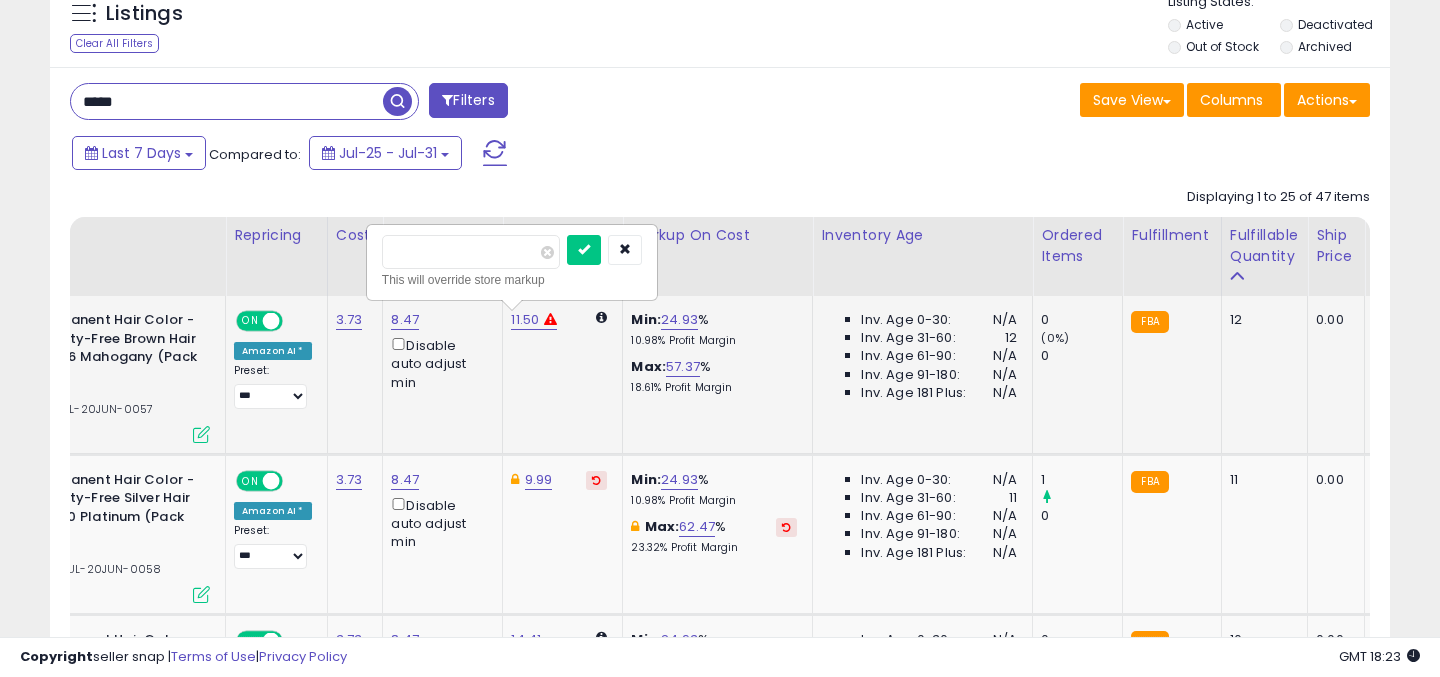 drag, startPoint x: 409, startPoint y: 255, endPoint x: 378, endPoint y: 255, distance: 31 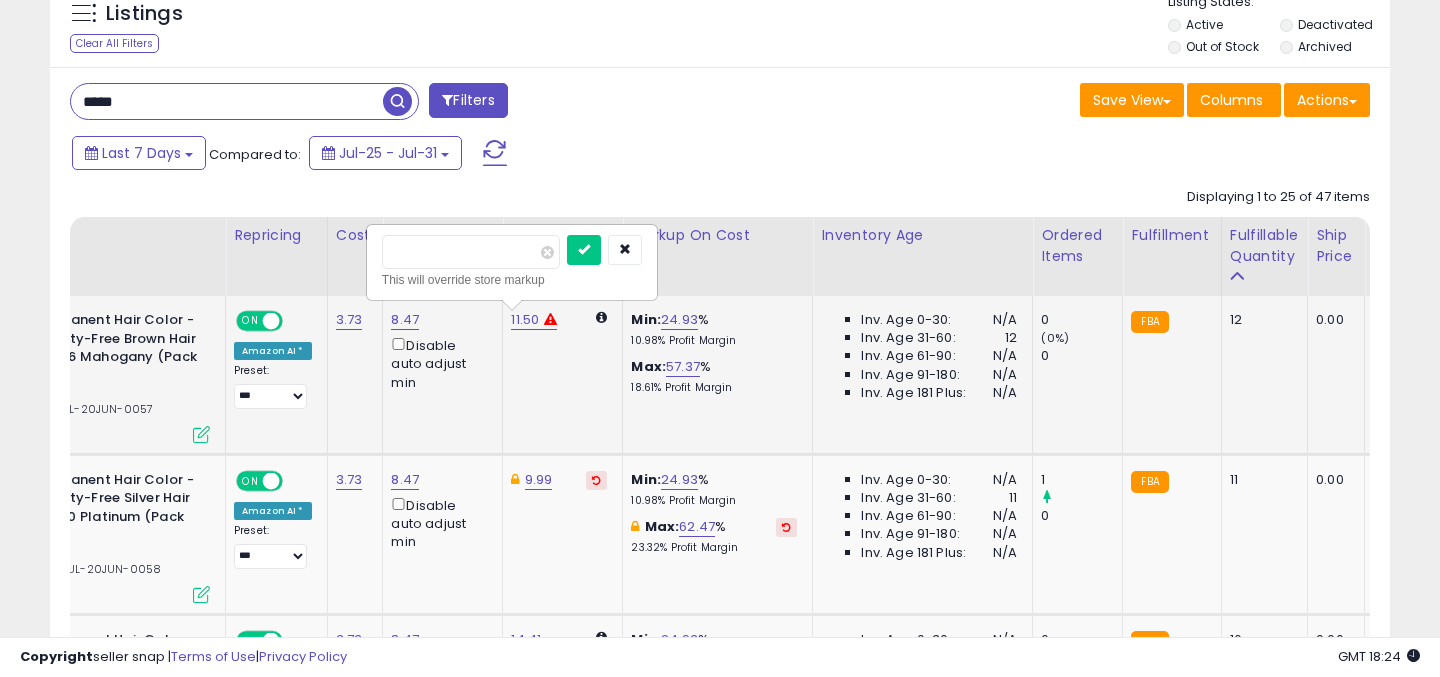 click on "****" at bounding box center [471, 252] 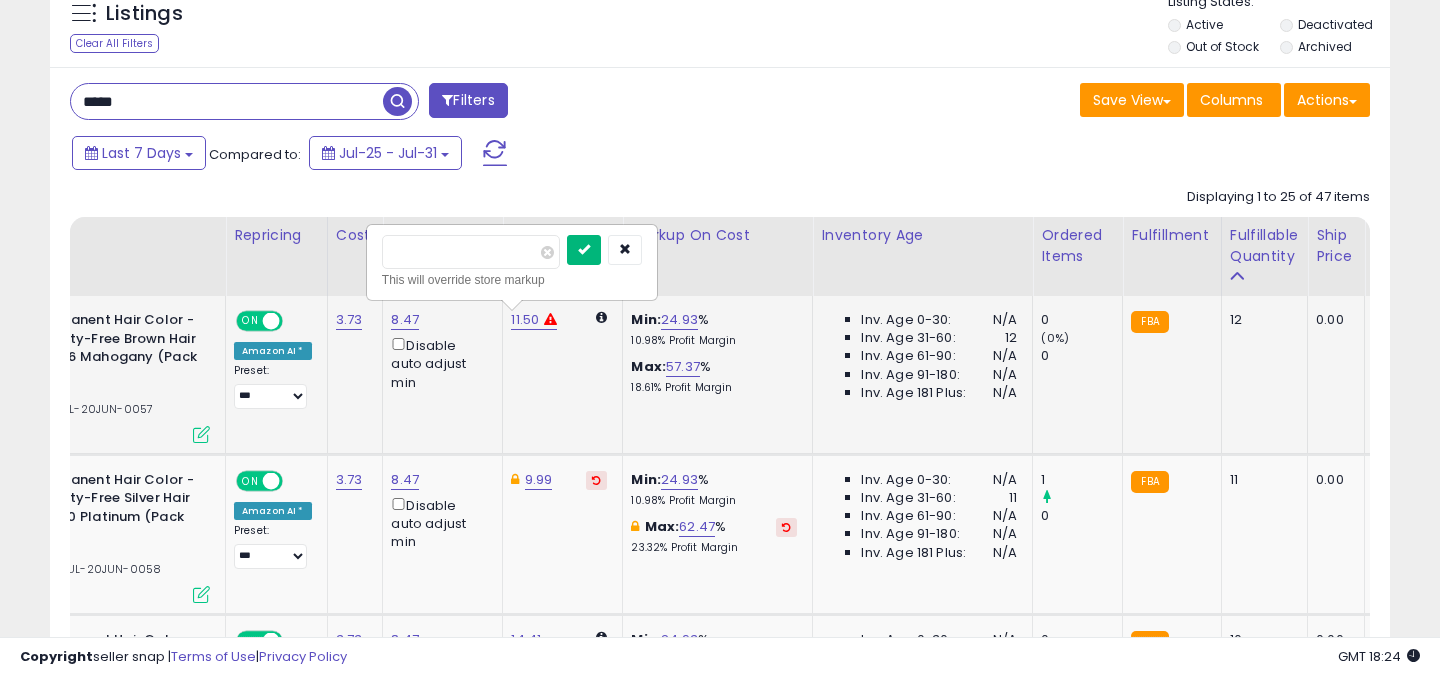 click at bounding box center (584, 250) 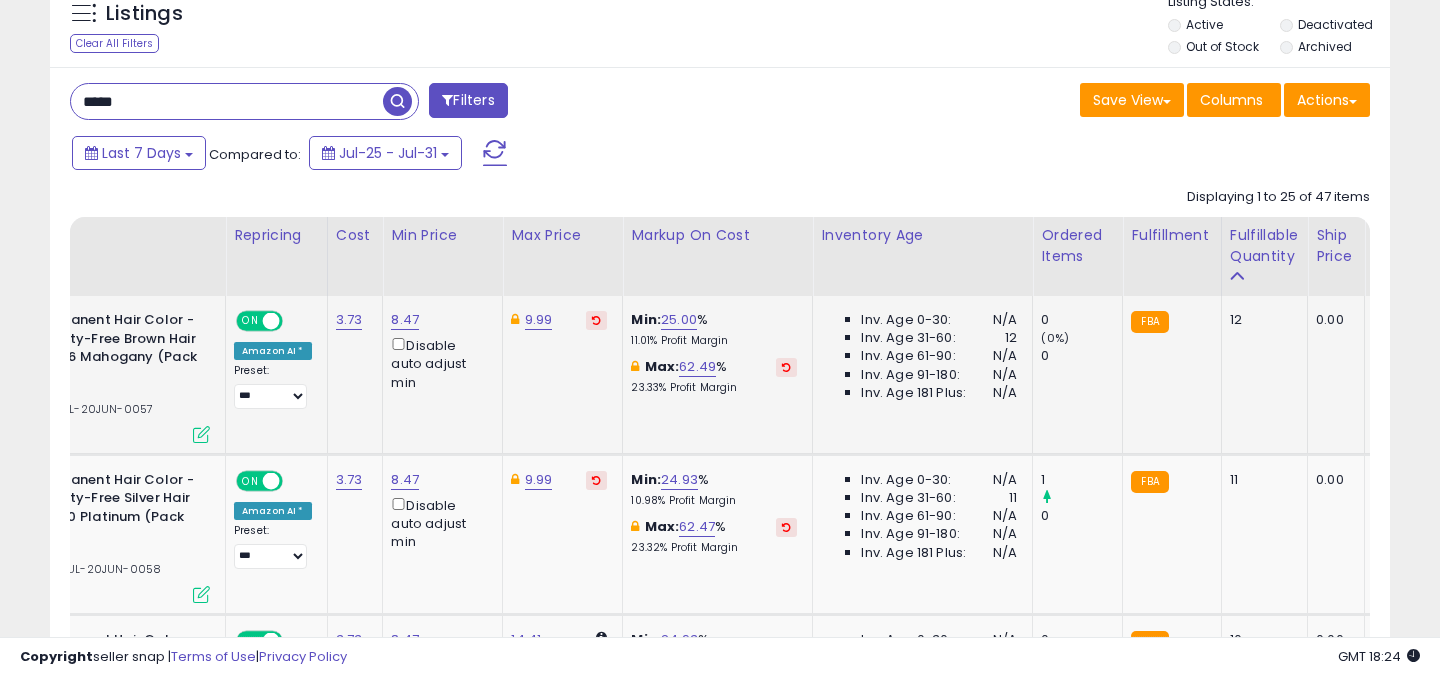 scroll, scrollTop: 0, scrollLeft: 161, axis: horizontal 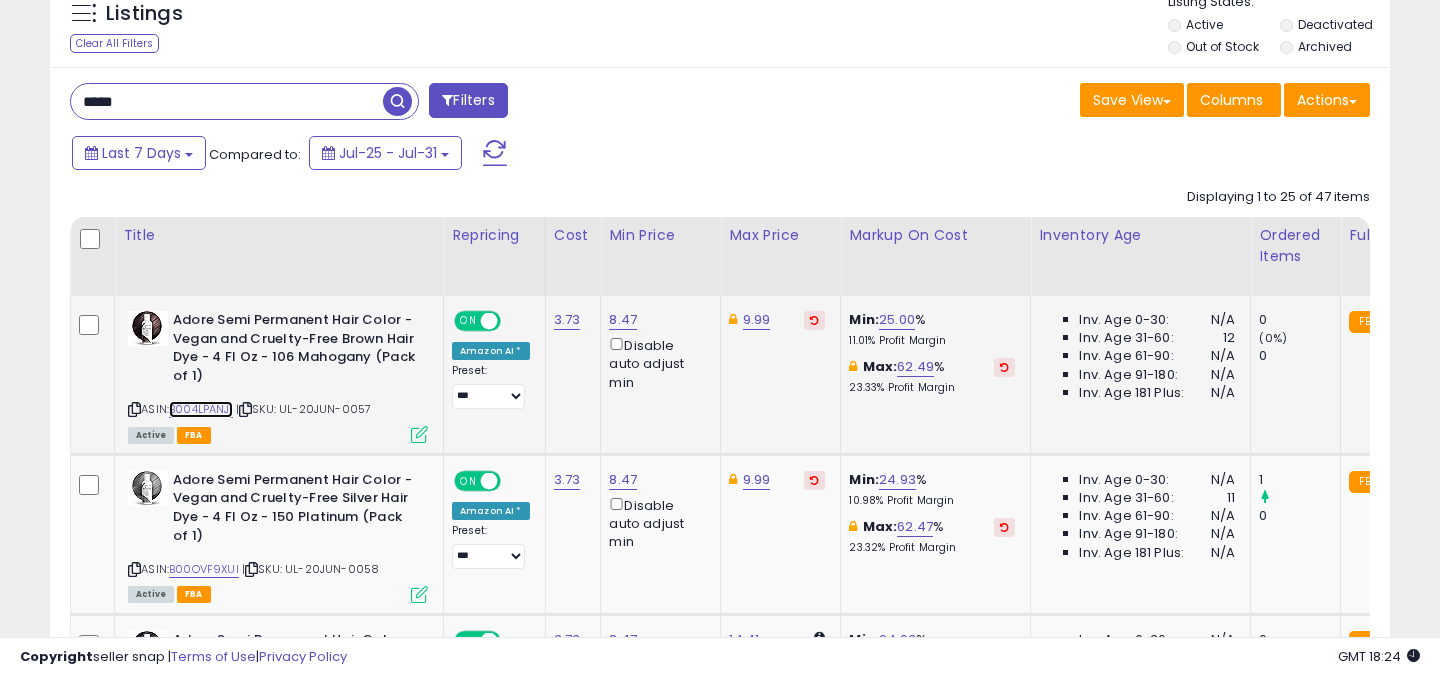 click on "B004LPANJI" at bounding box center [201, 409] 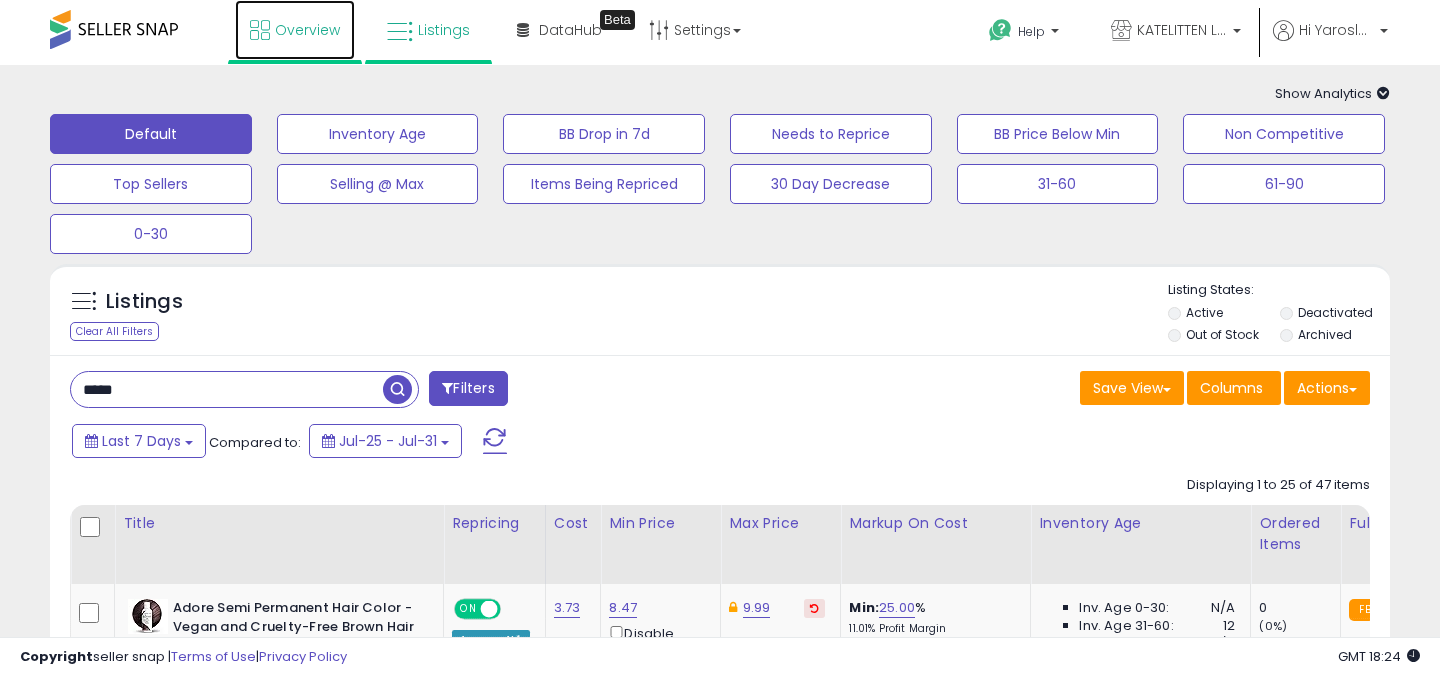 click on "Overview" at bounding box center [307, 30] 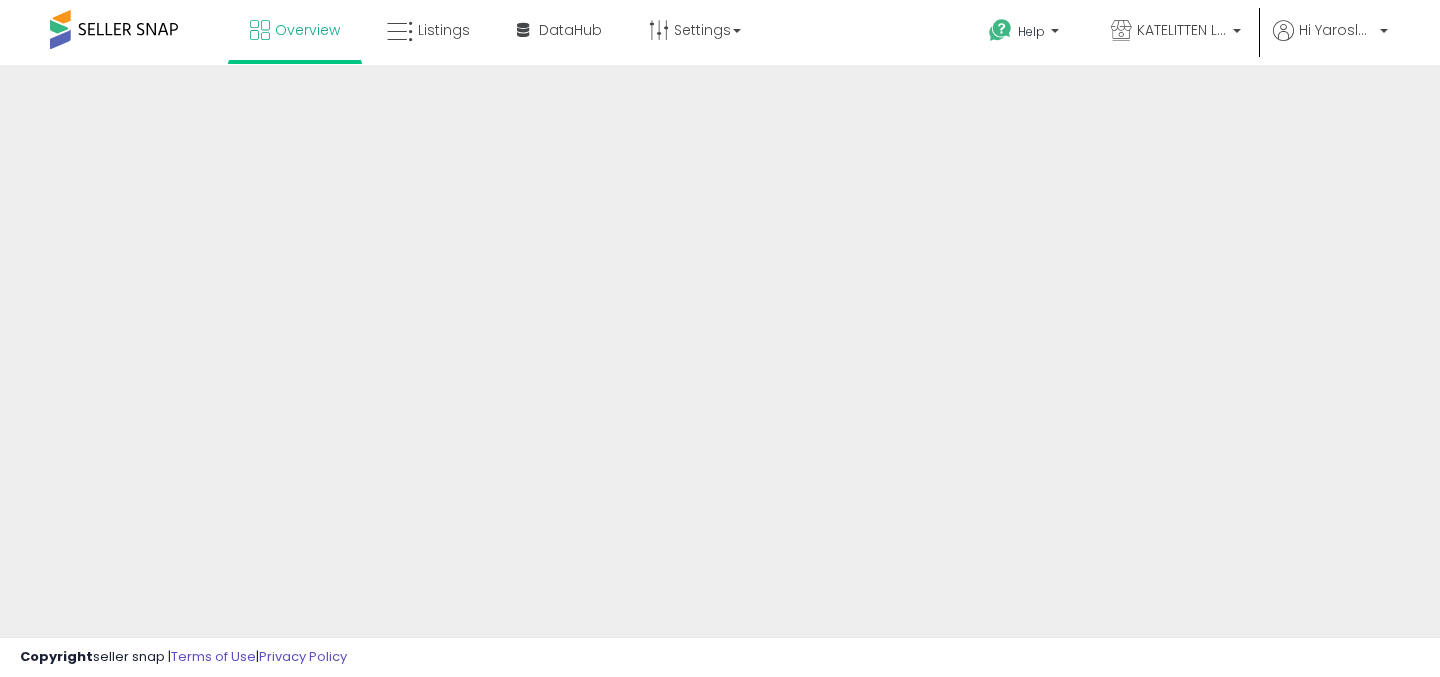 scroll, scrollTop: 0, scrollLeft: 0, axis: both 